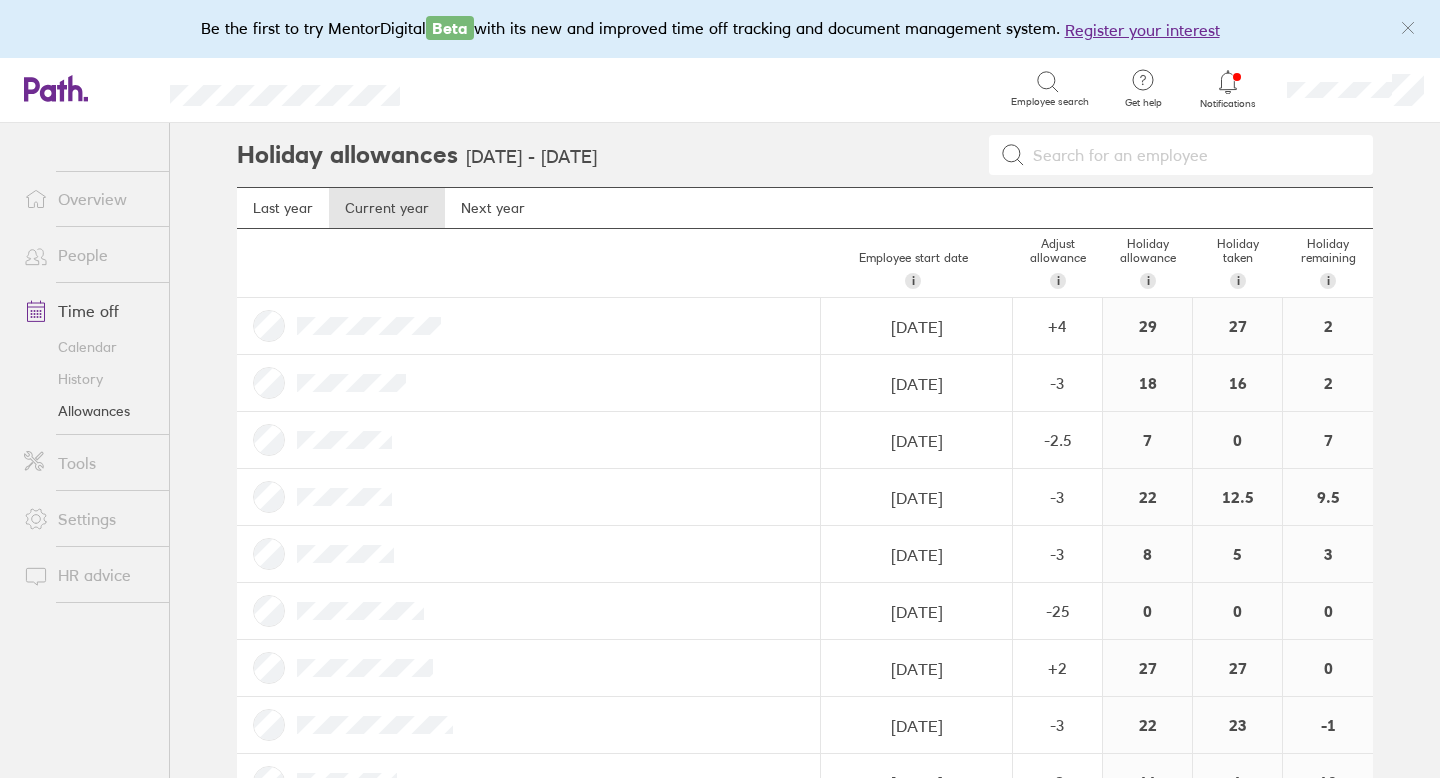 scroll, scrollTop: 0, scrollLeft: 0, axis: both 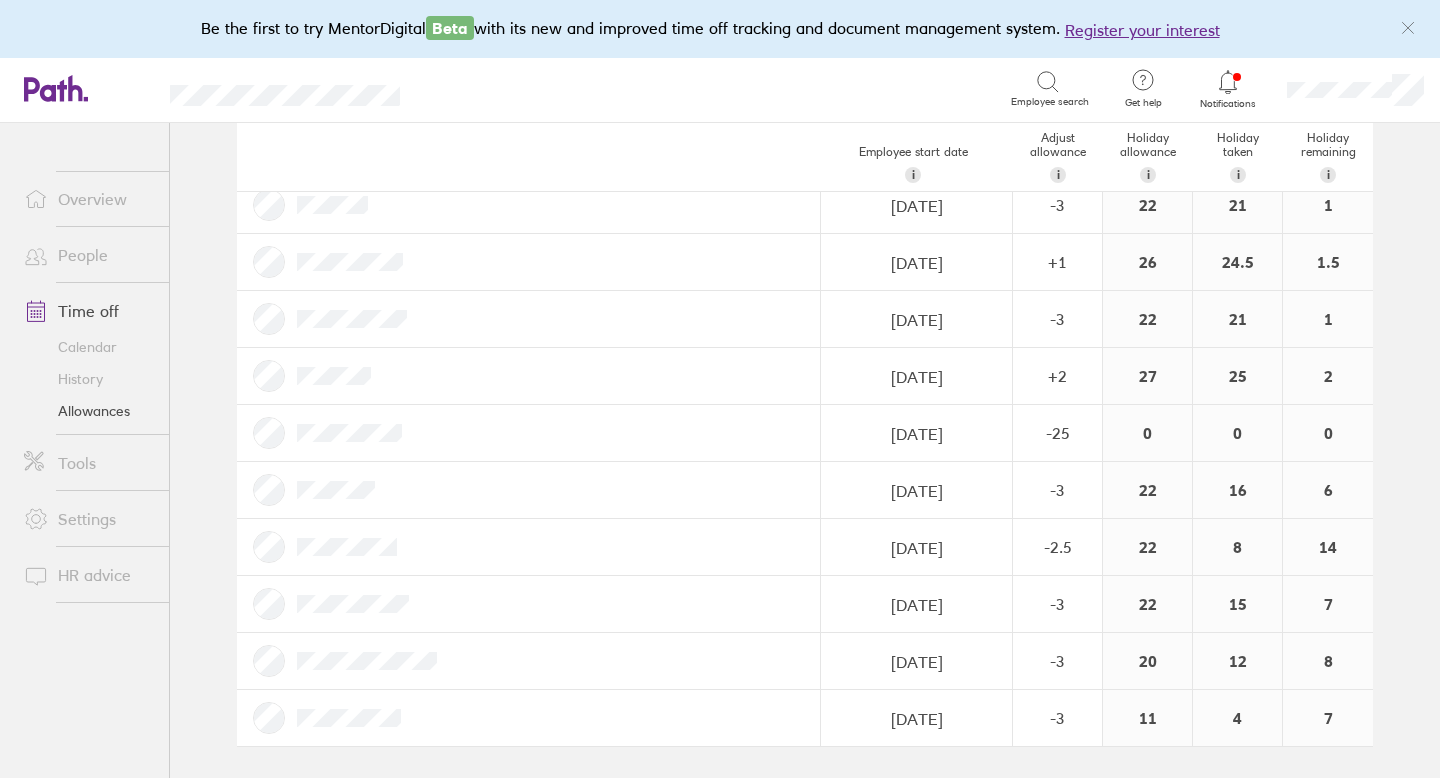 click 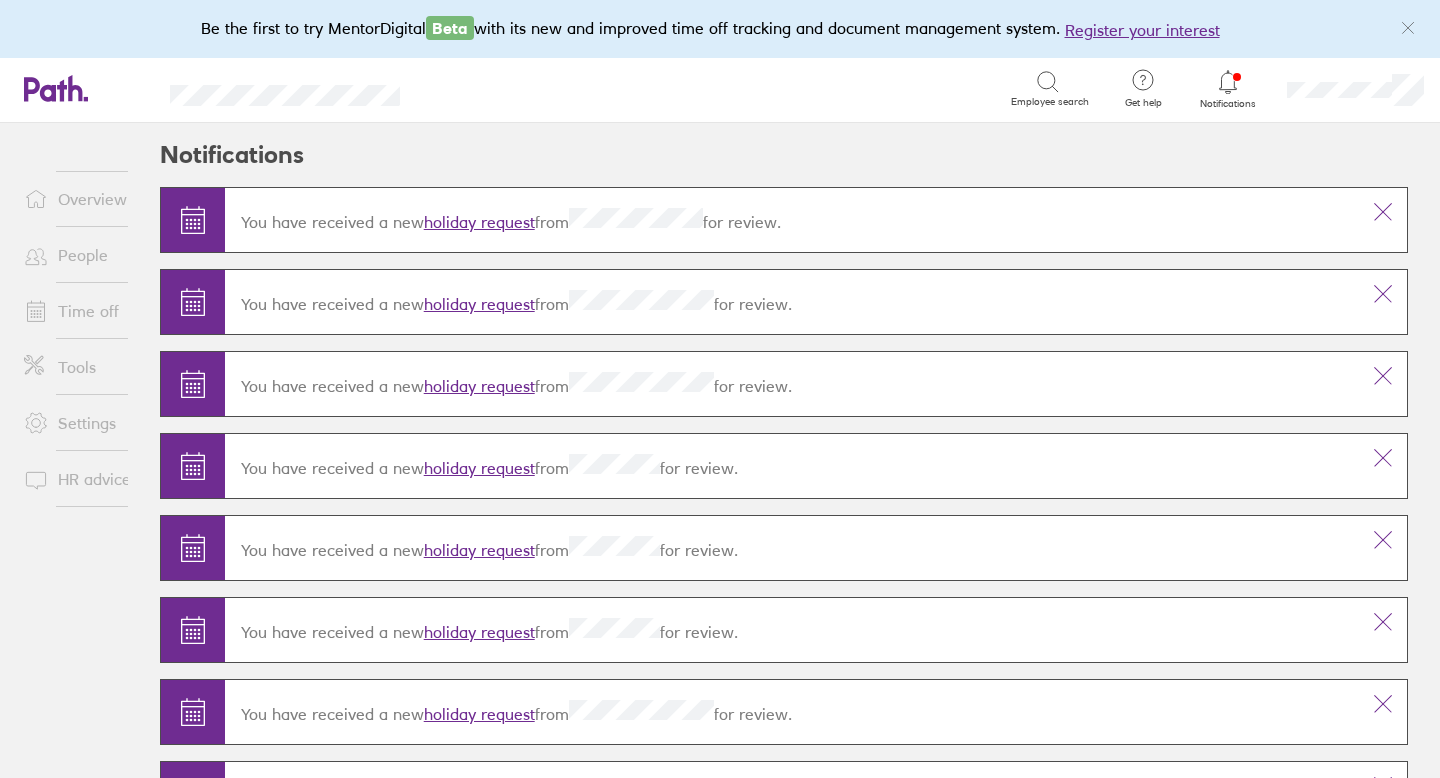click on "holiday request" at bounding box center (479, 222) 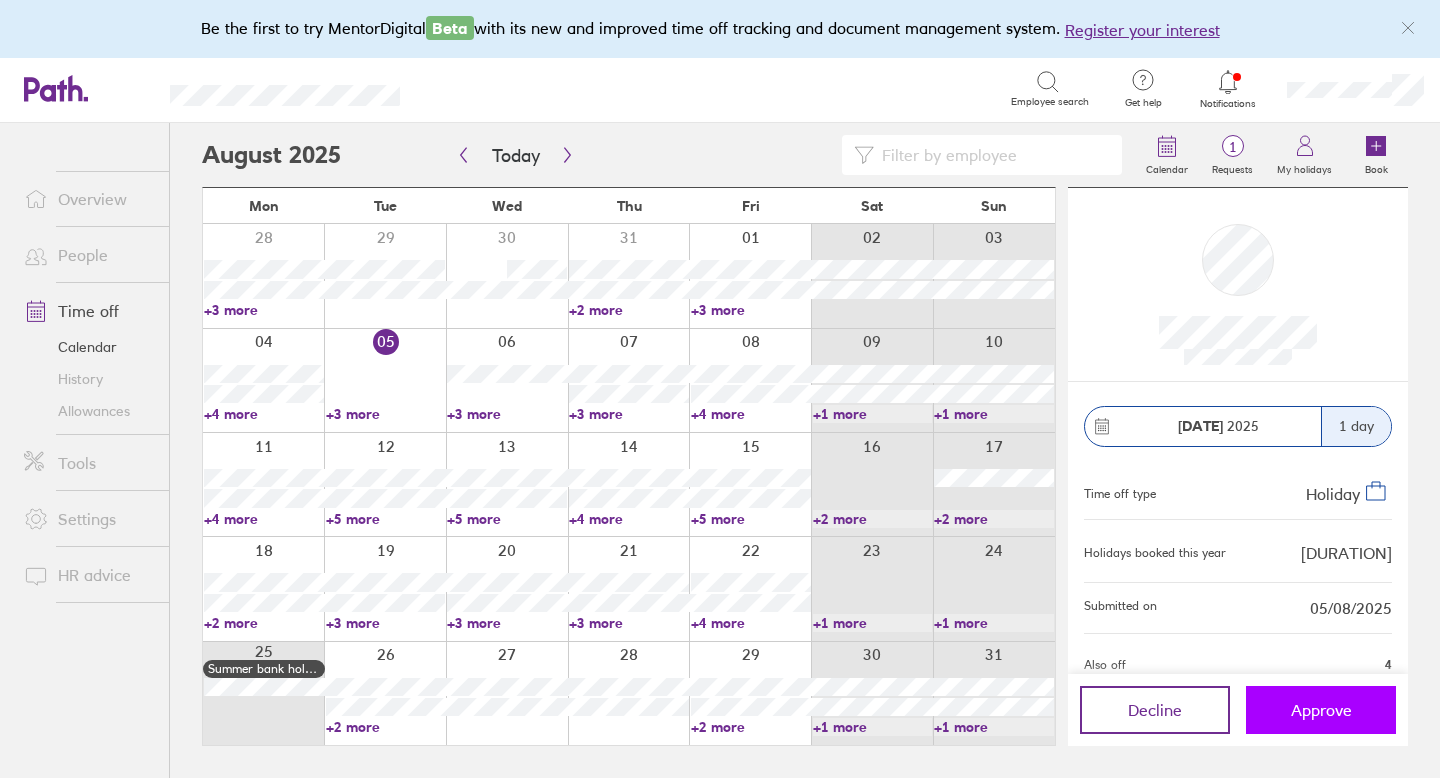 click on "Approve" at bounding box center (1321, 710) 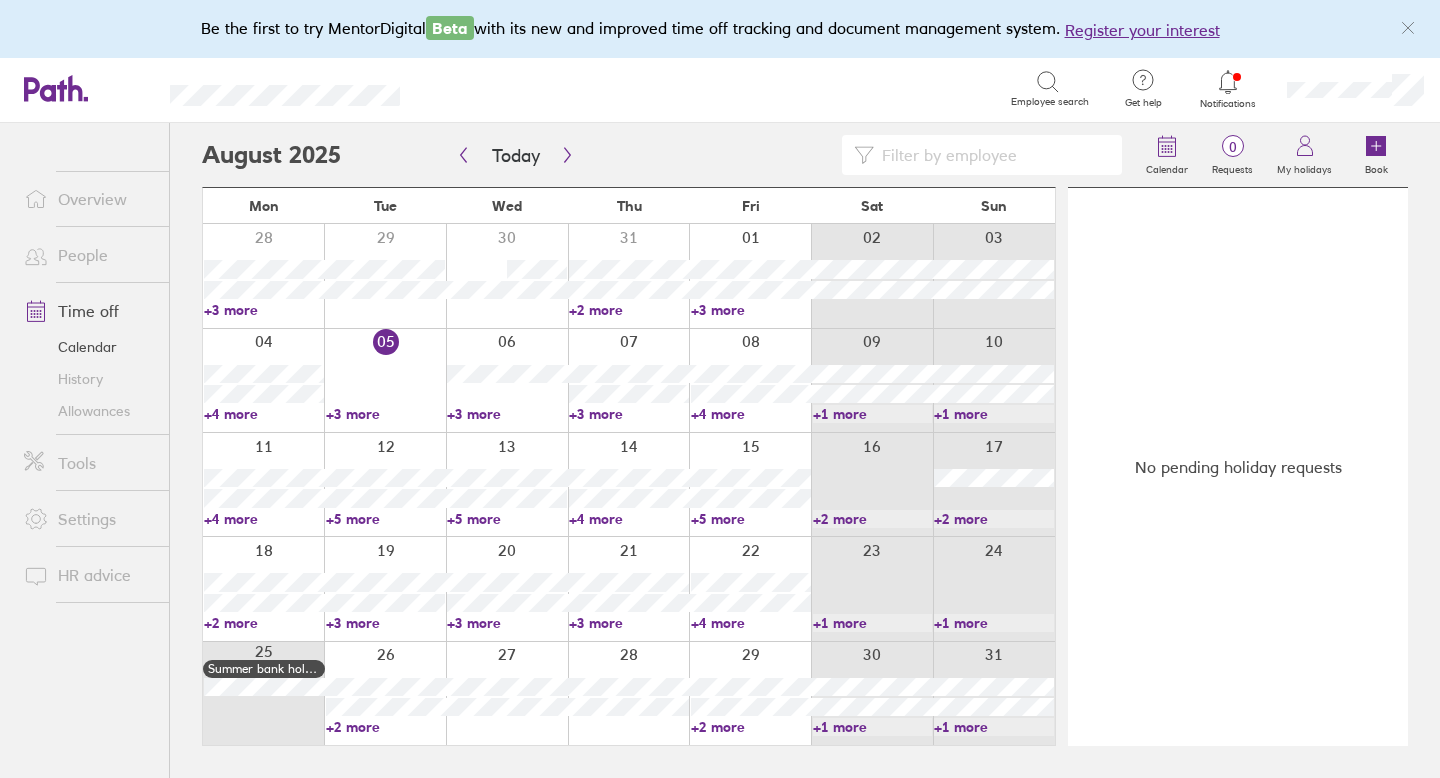 click on "Time off" at bounding box center (88, 311) 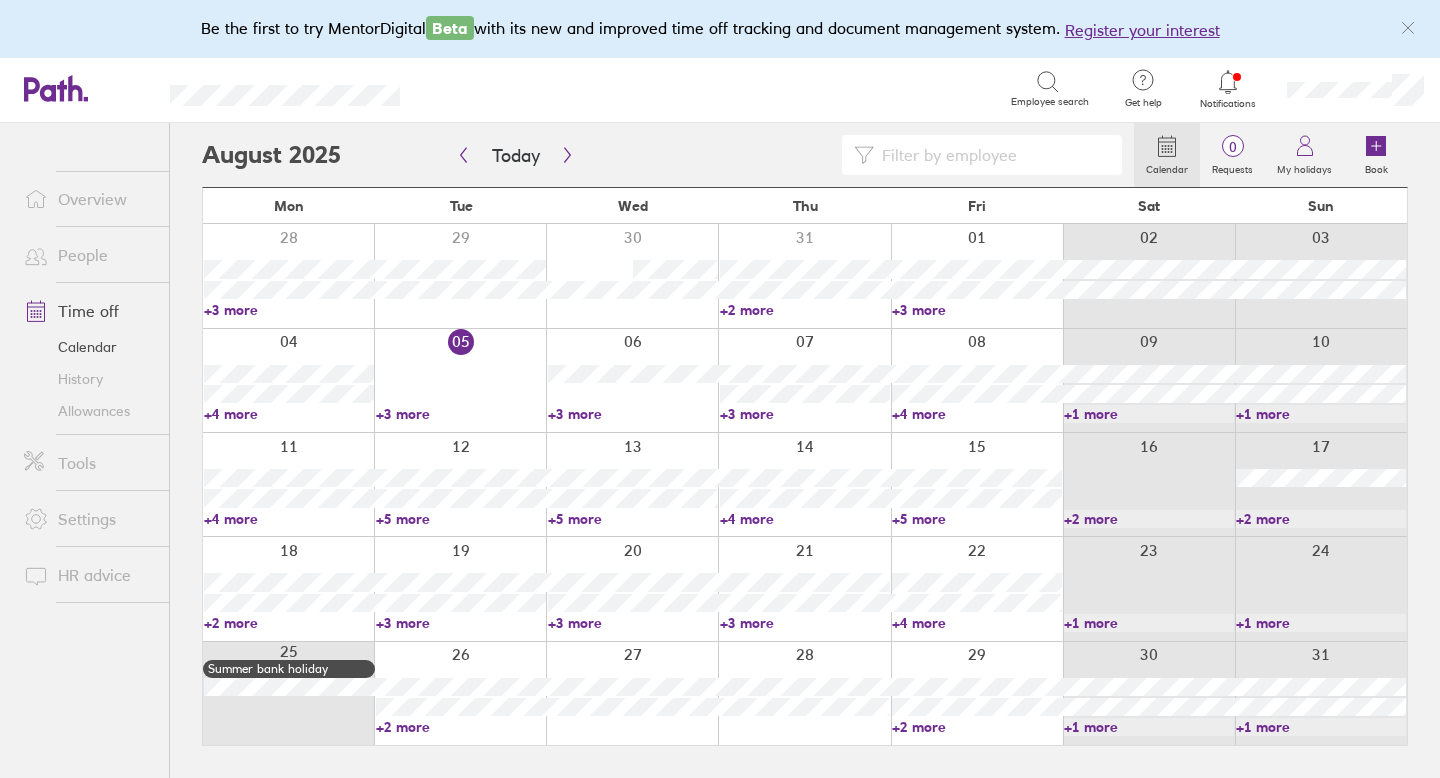 click on "Allowances" at bounding box center (88, 411) 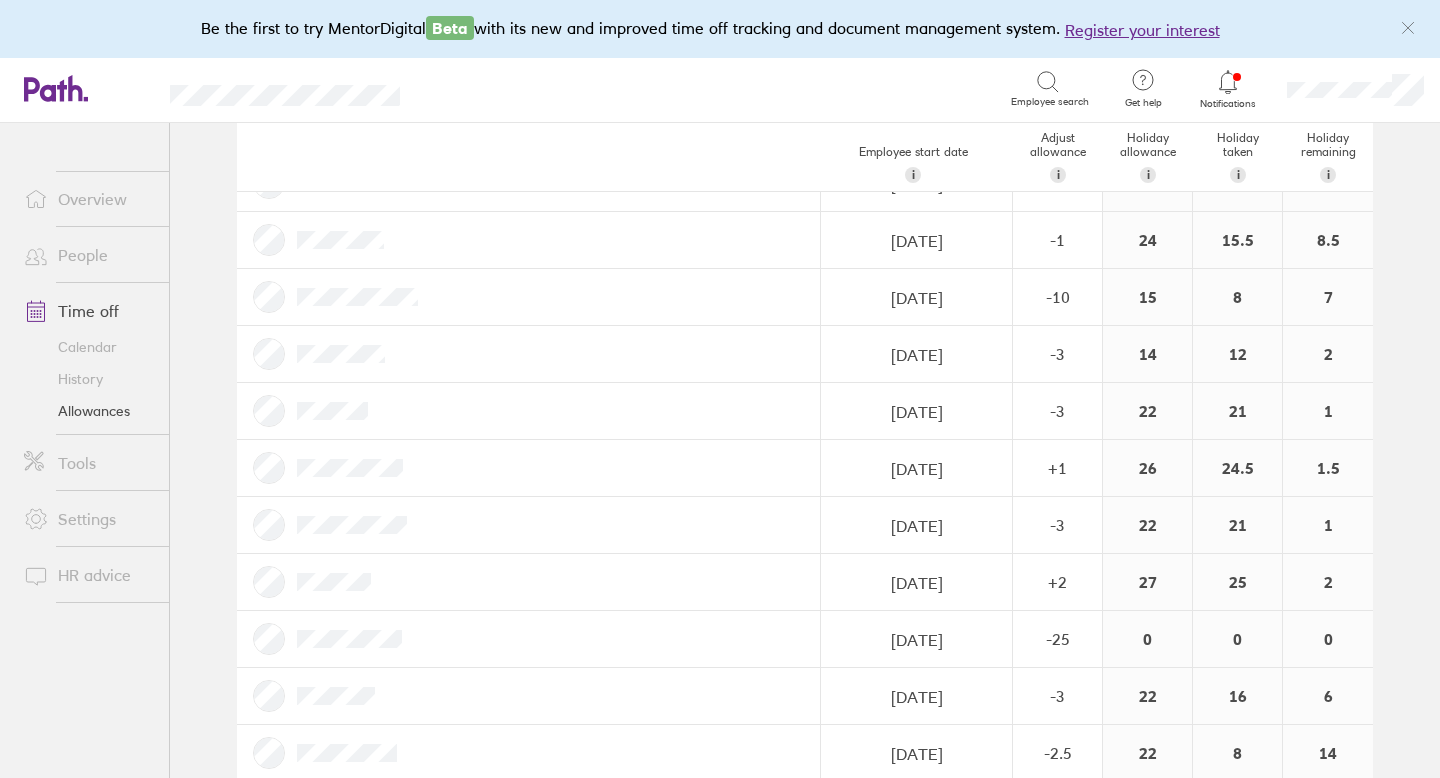 scroll, scrollTop: 2173, scrollLeft: 0, axis: vertical 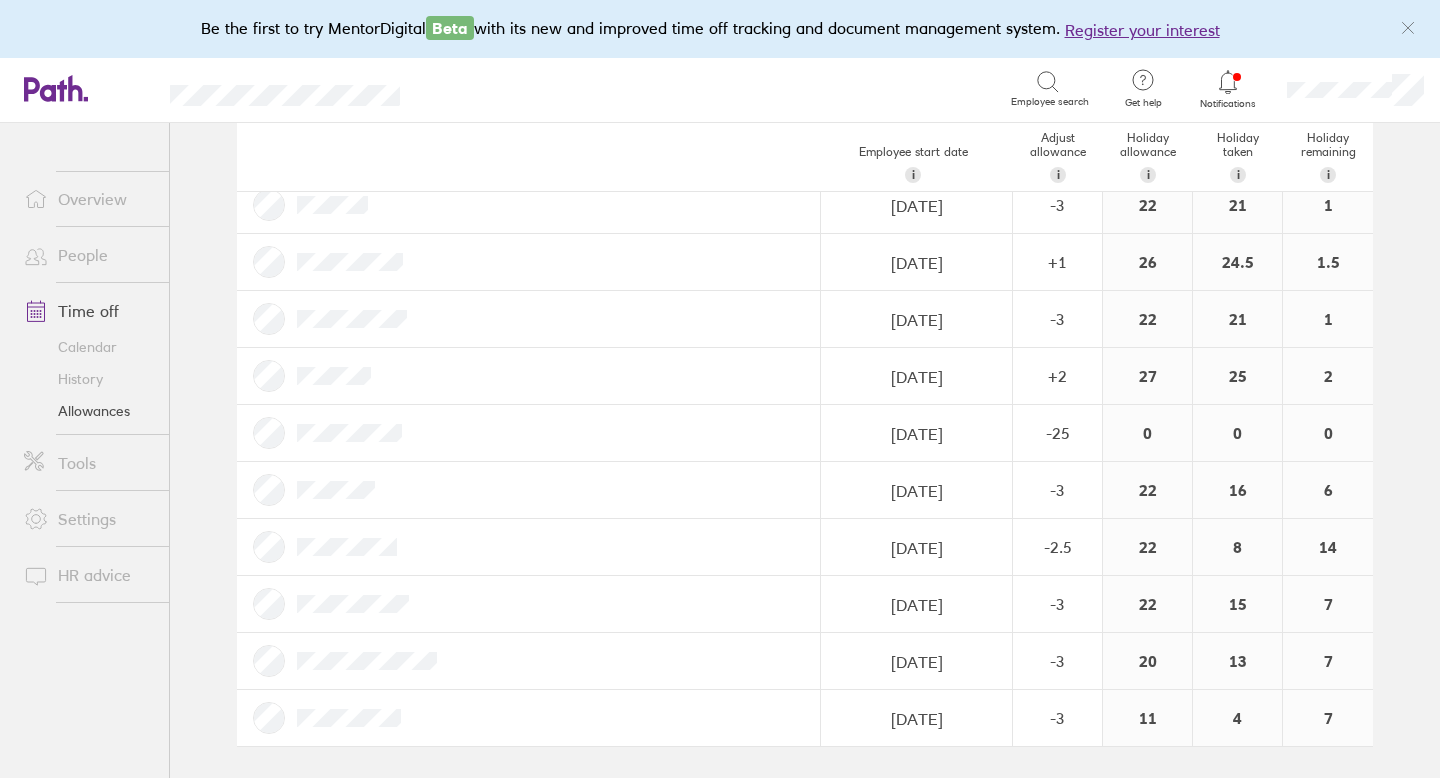 click 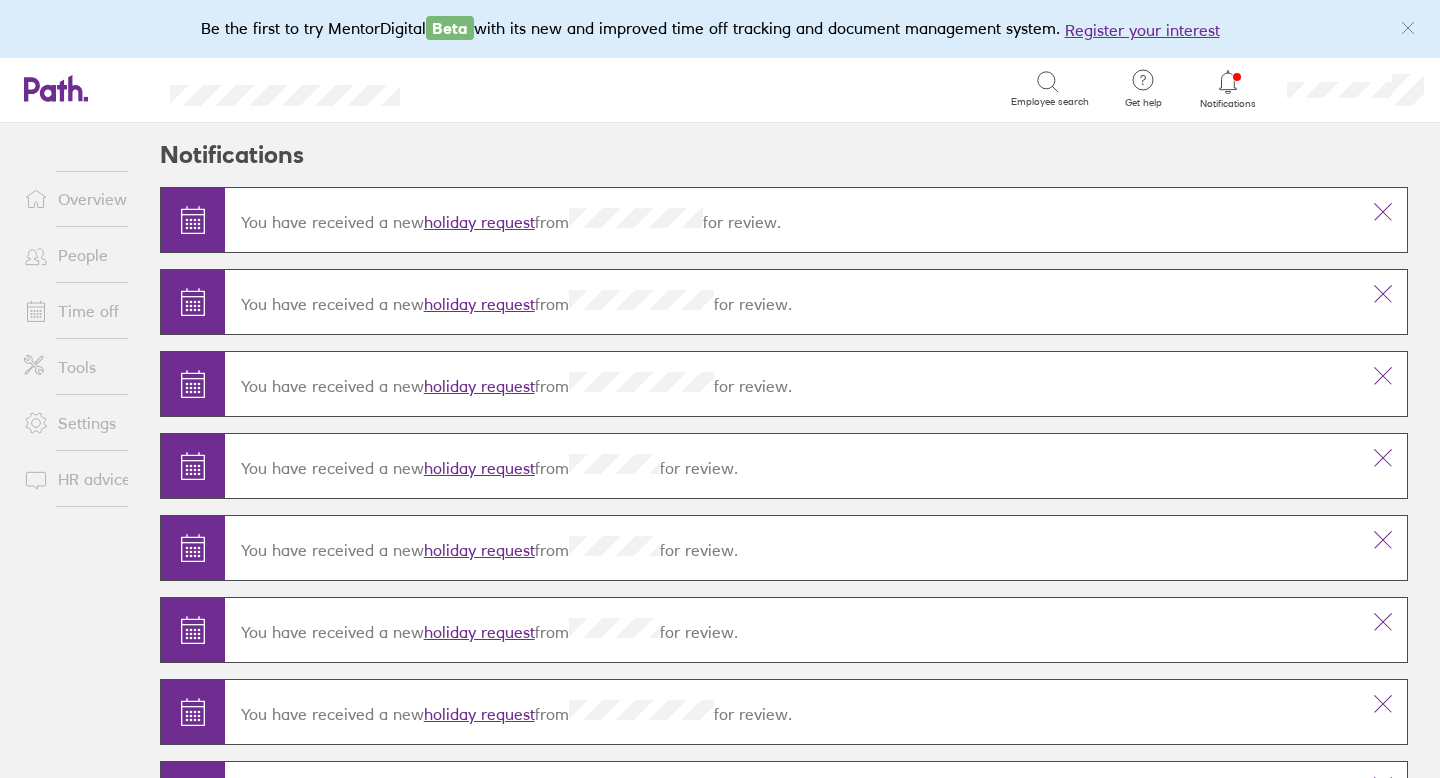 click on "Time off" at bounding box center (88, 311) 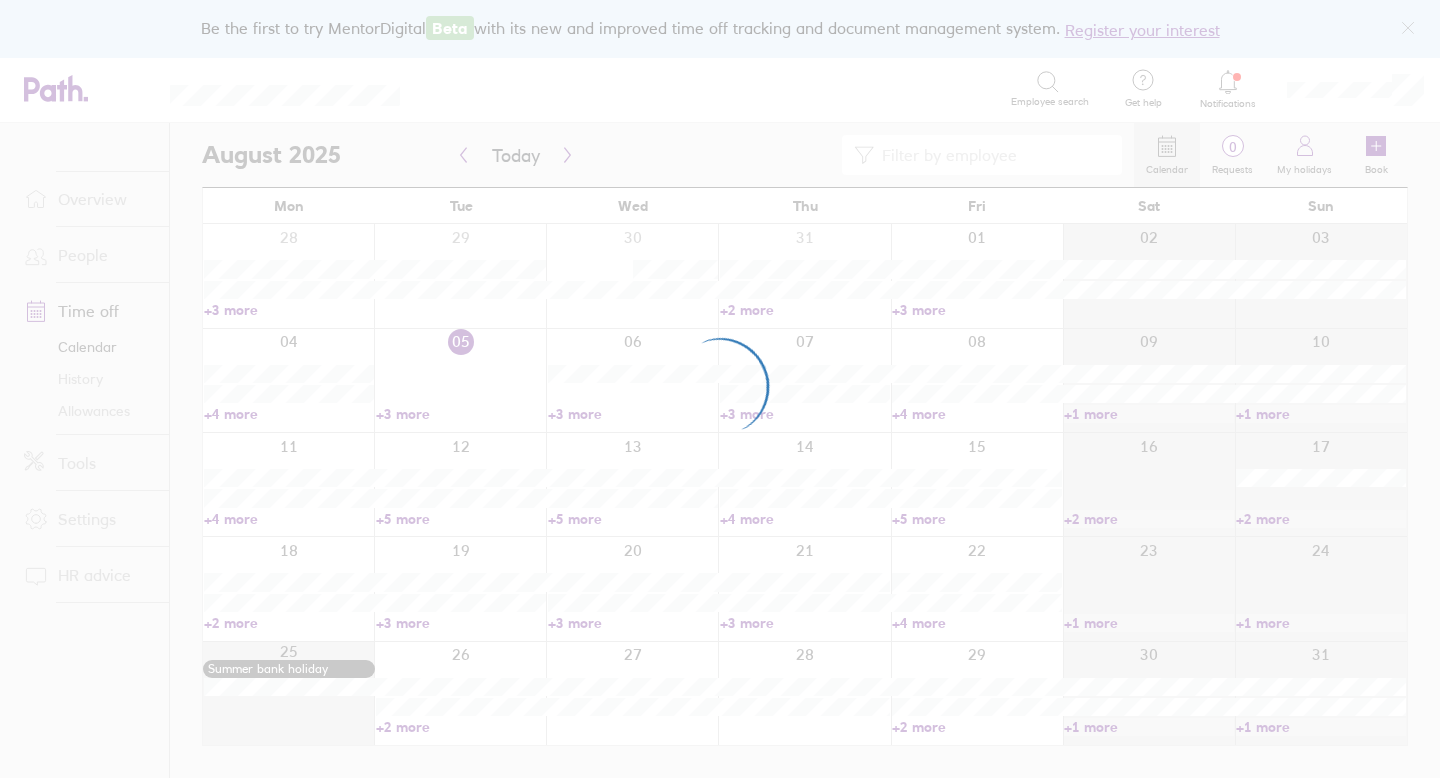 click at bounding box center [720, 389] 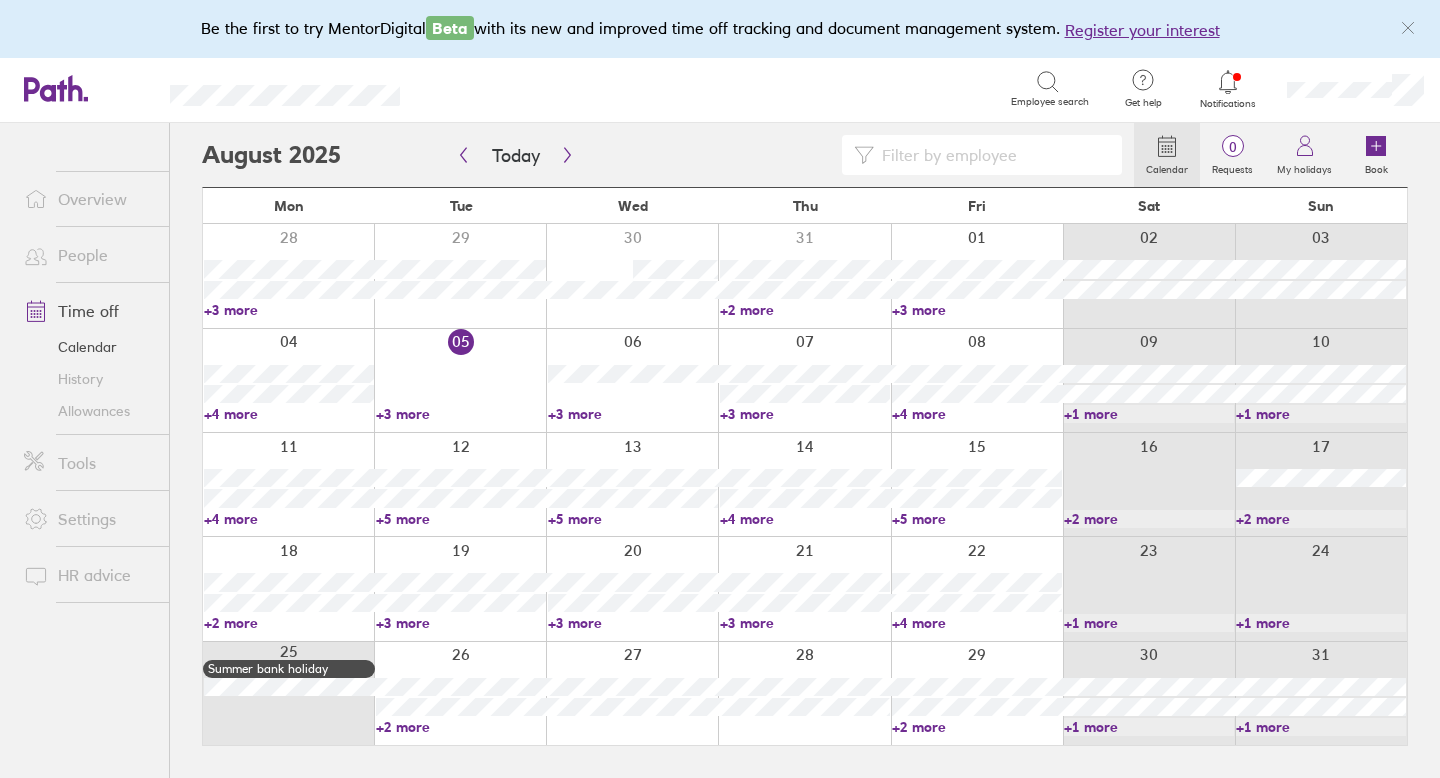 click on "Allowances" at bounding box center [88, 411] 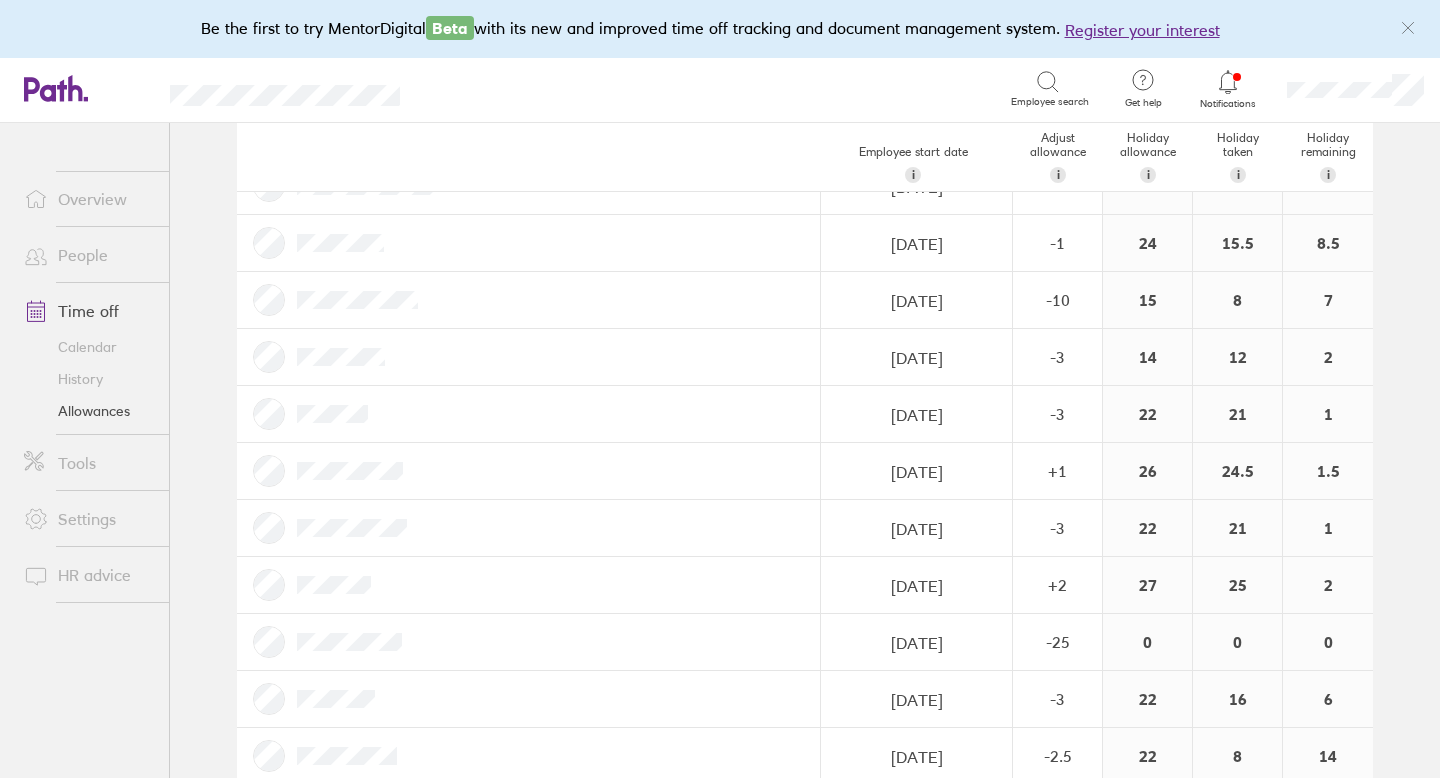scroll, scrollTop: 0, scrollLeft: 0, axis: both 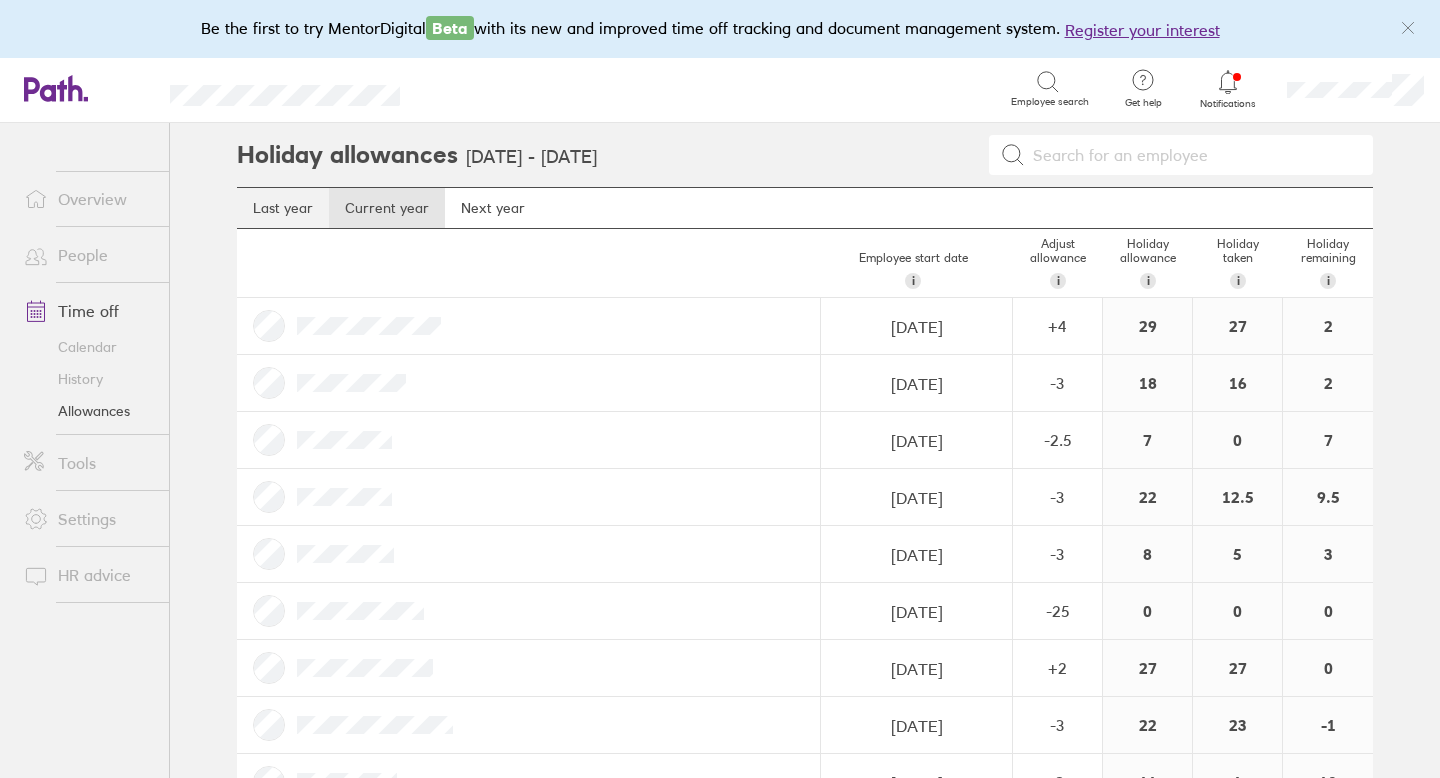 click on "Last year" at bounding box center [283, 208] 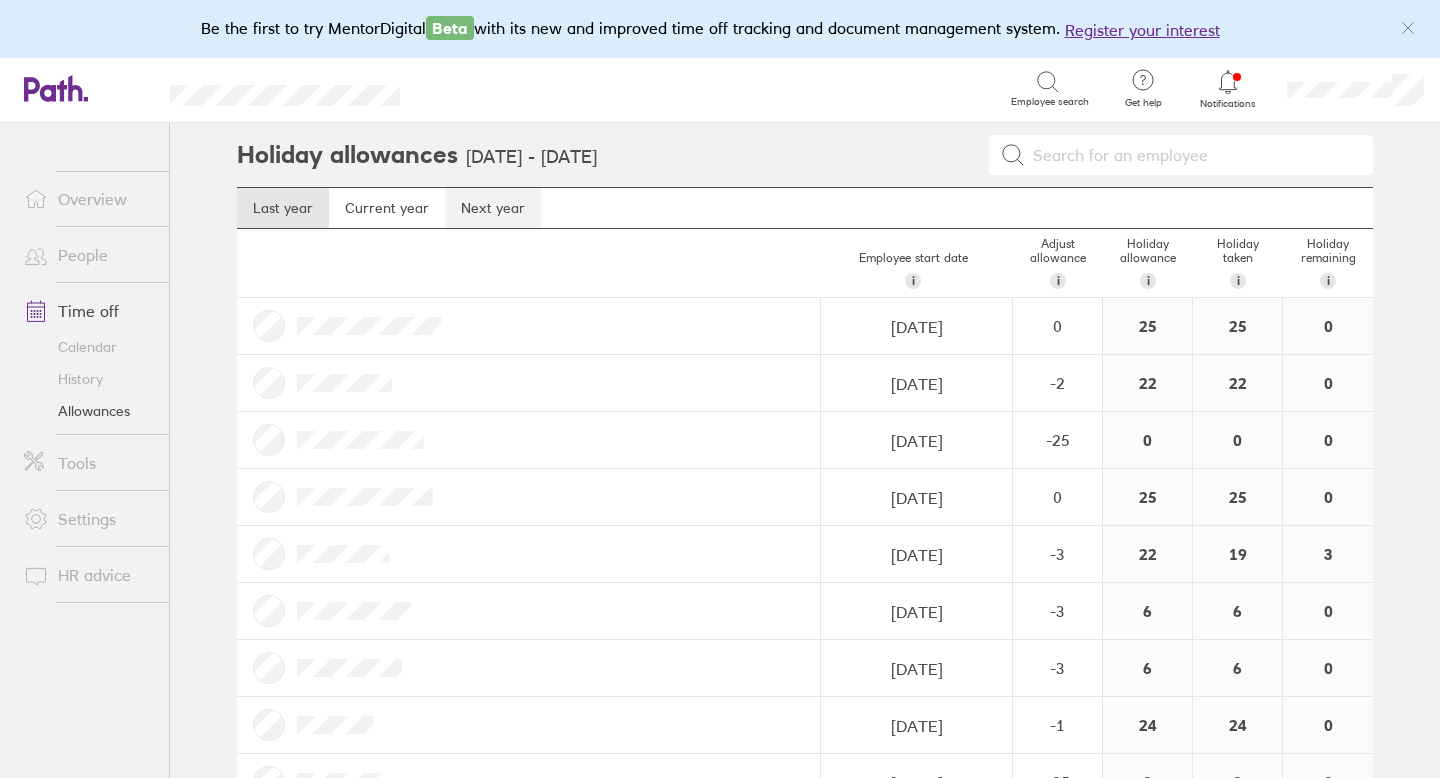 click on "Next year" at bounding box center [493, 208] 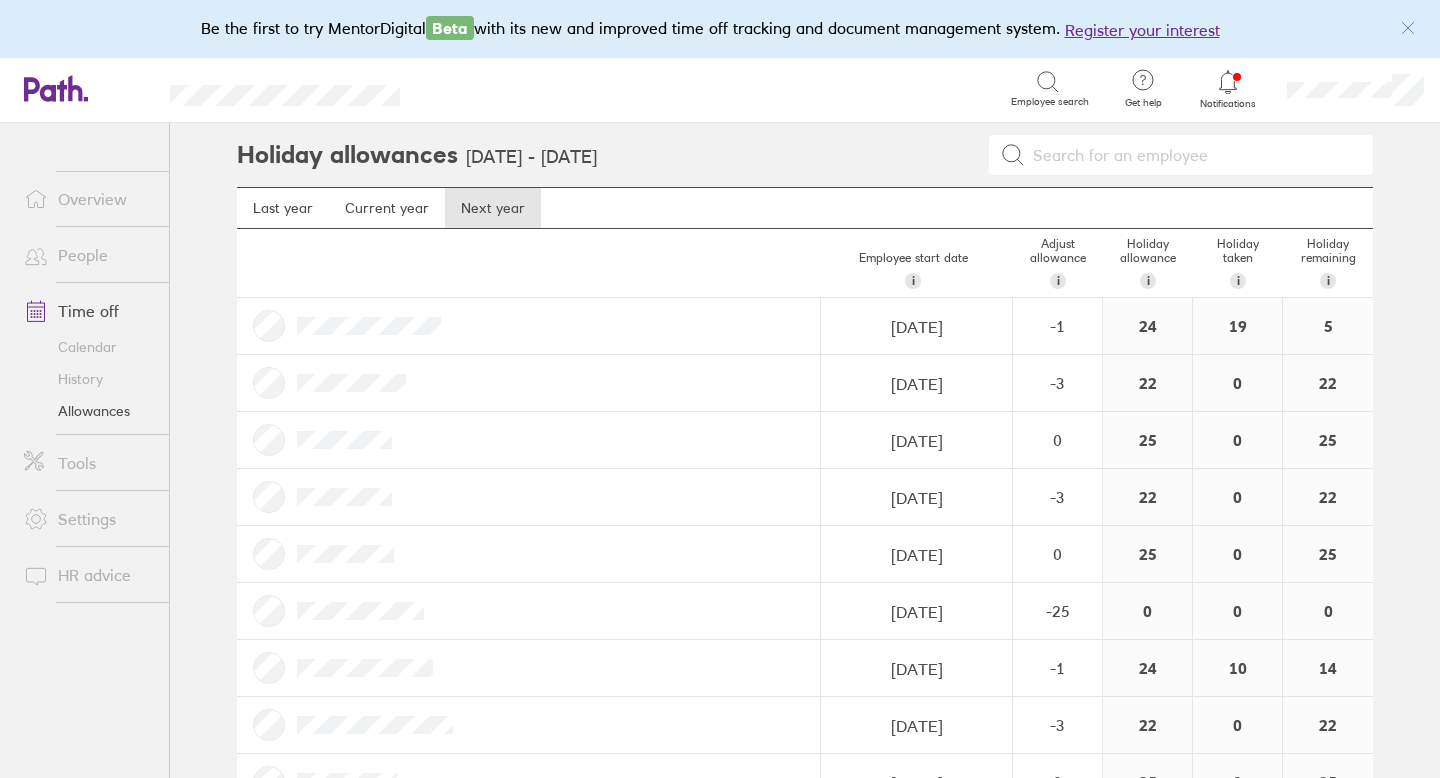 click on "Allowances" at bounding box center (88, 411) 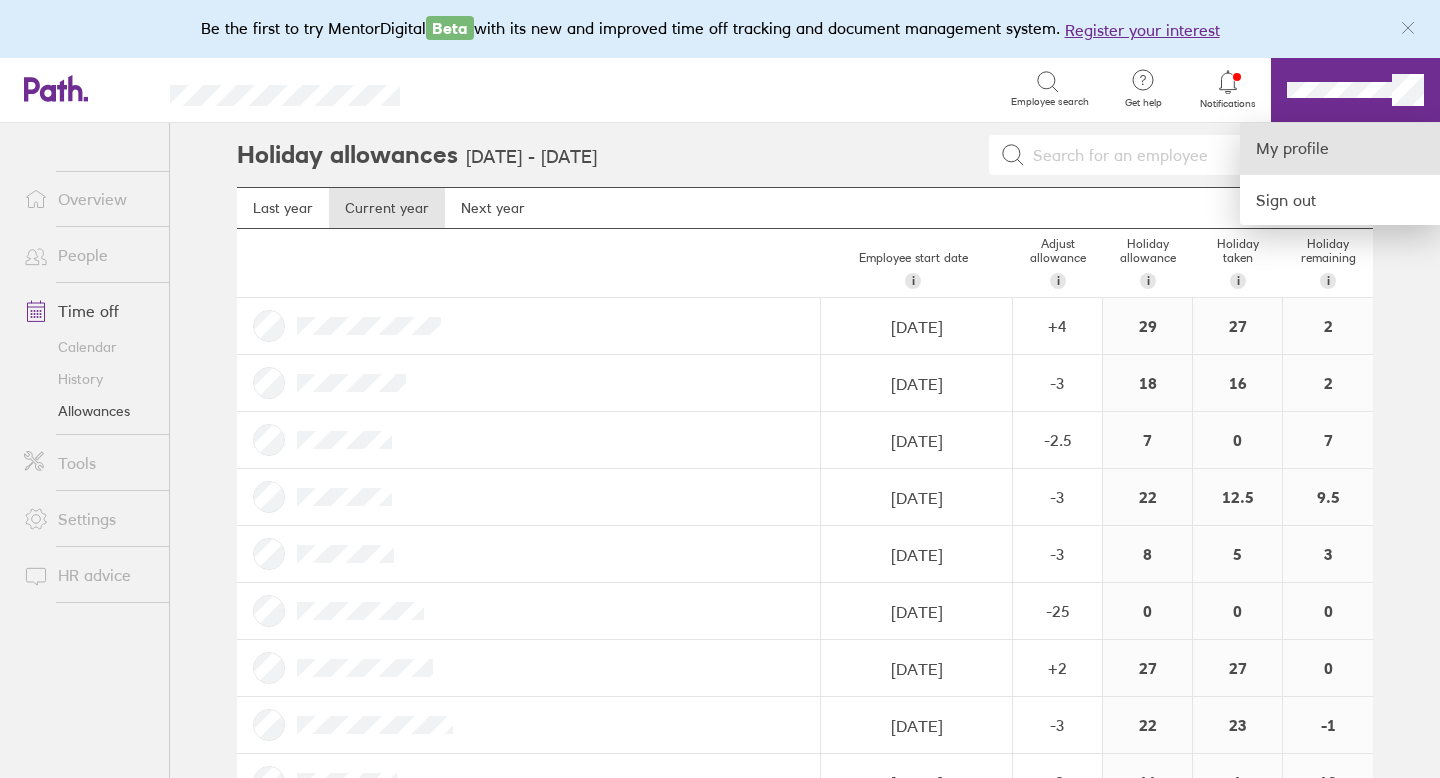 click on "My profile" at bounding box center (1340, 148) 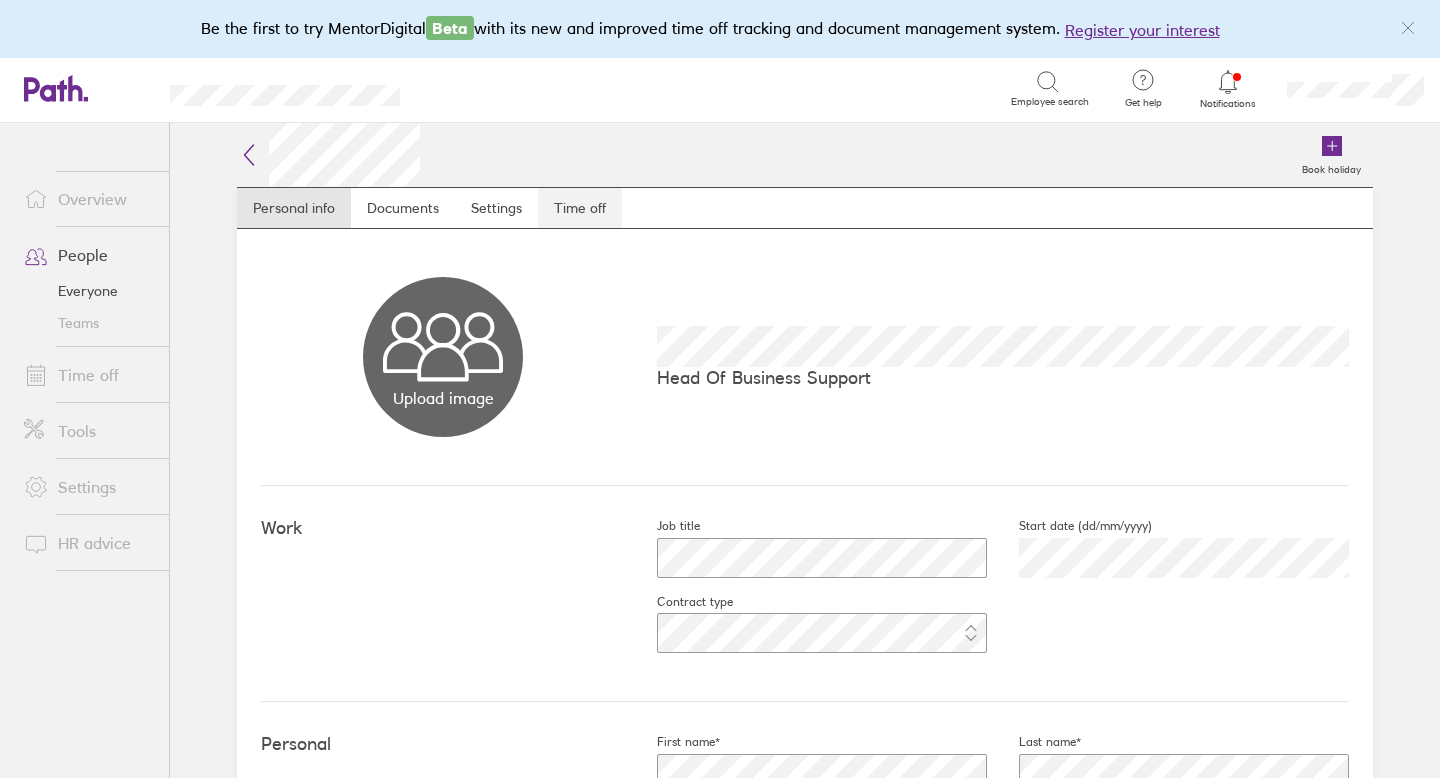 click on "Time off" at bounding box center [580, 208] 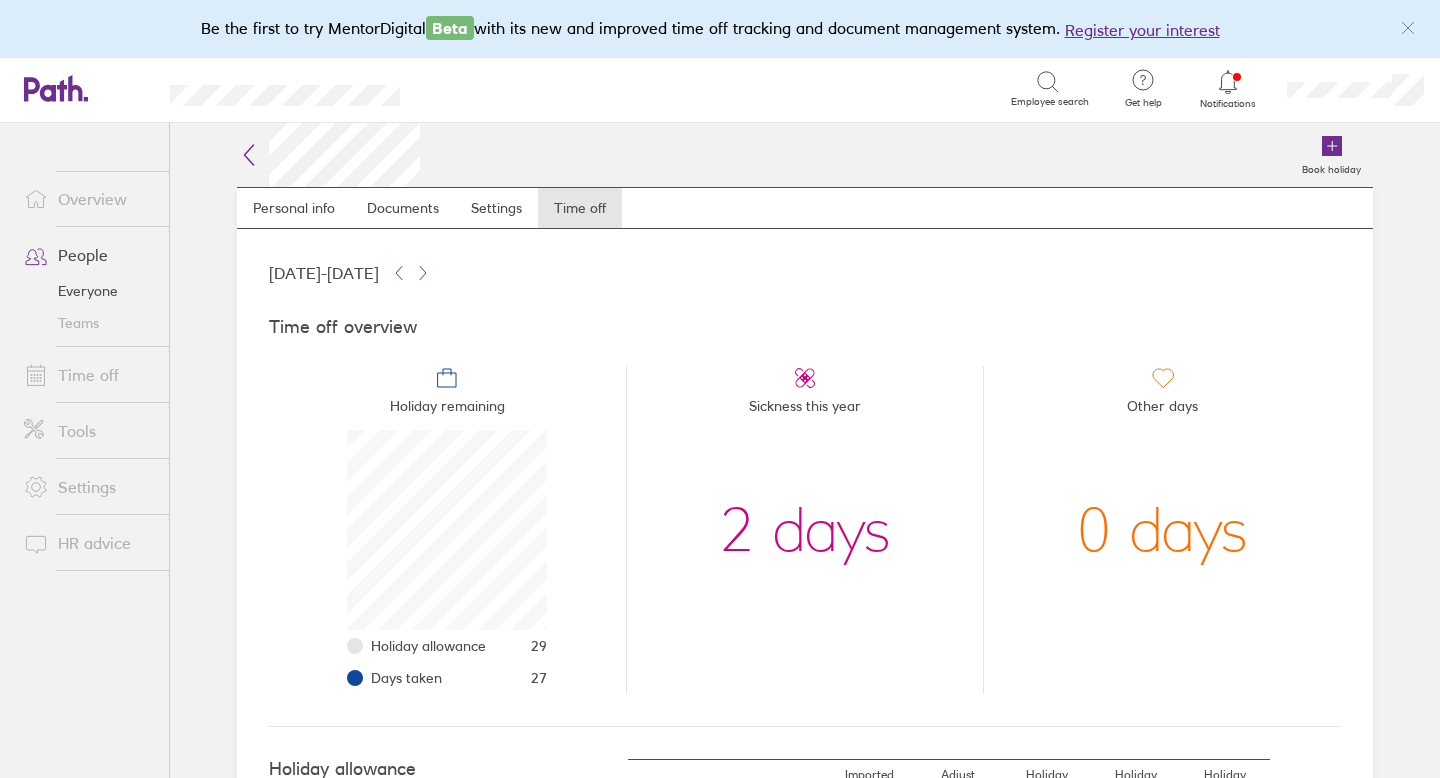 scroll, scrollTop: 999800, scrollLeft: 999800, axis: both 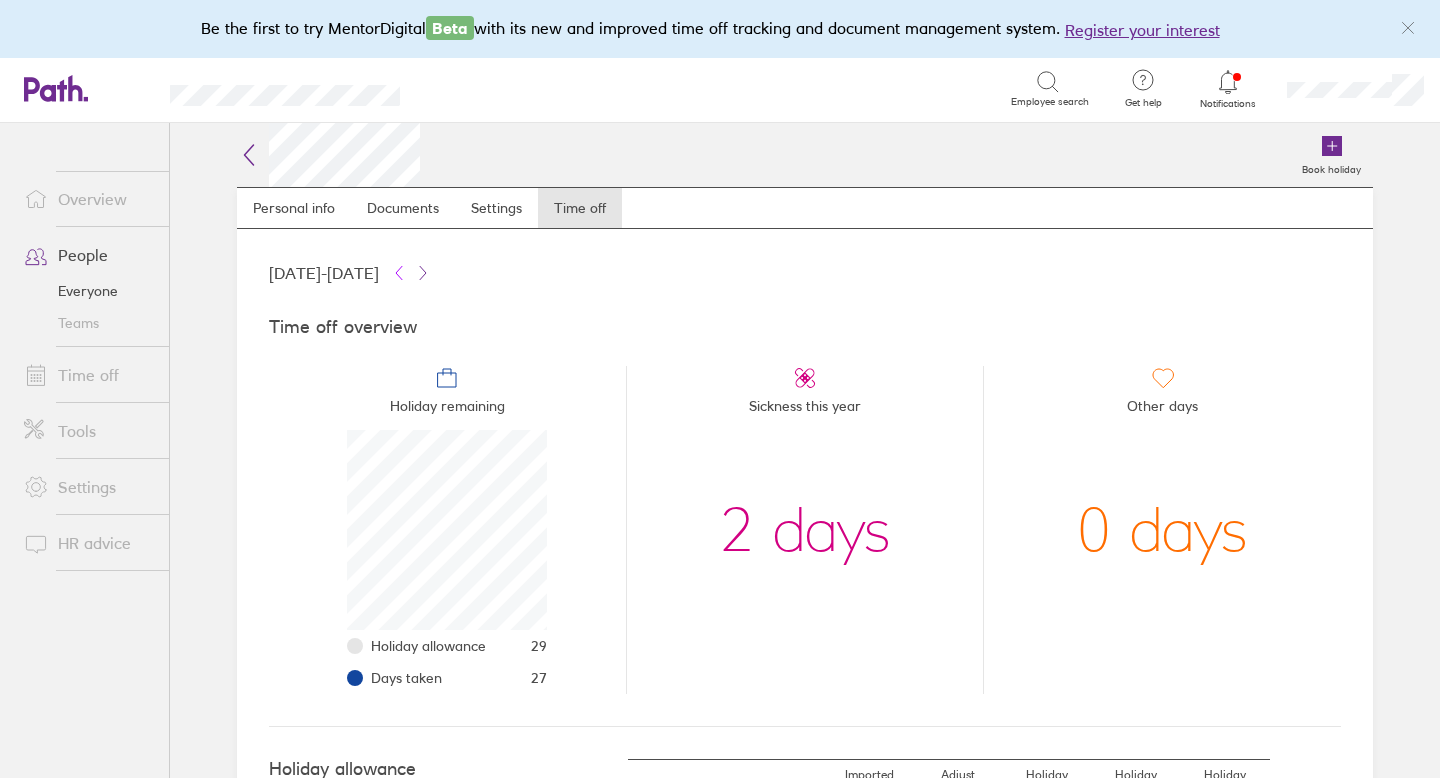 click 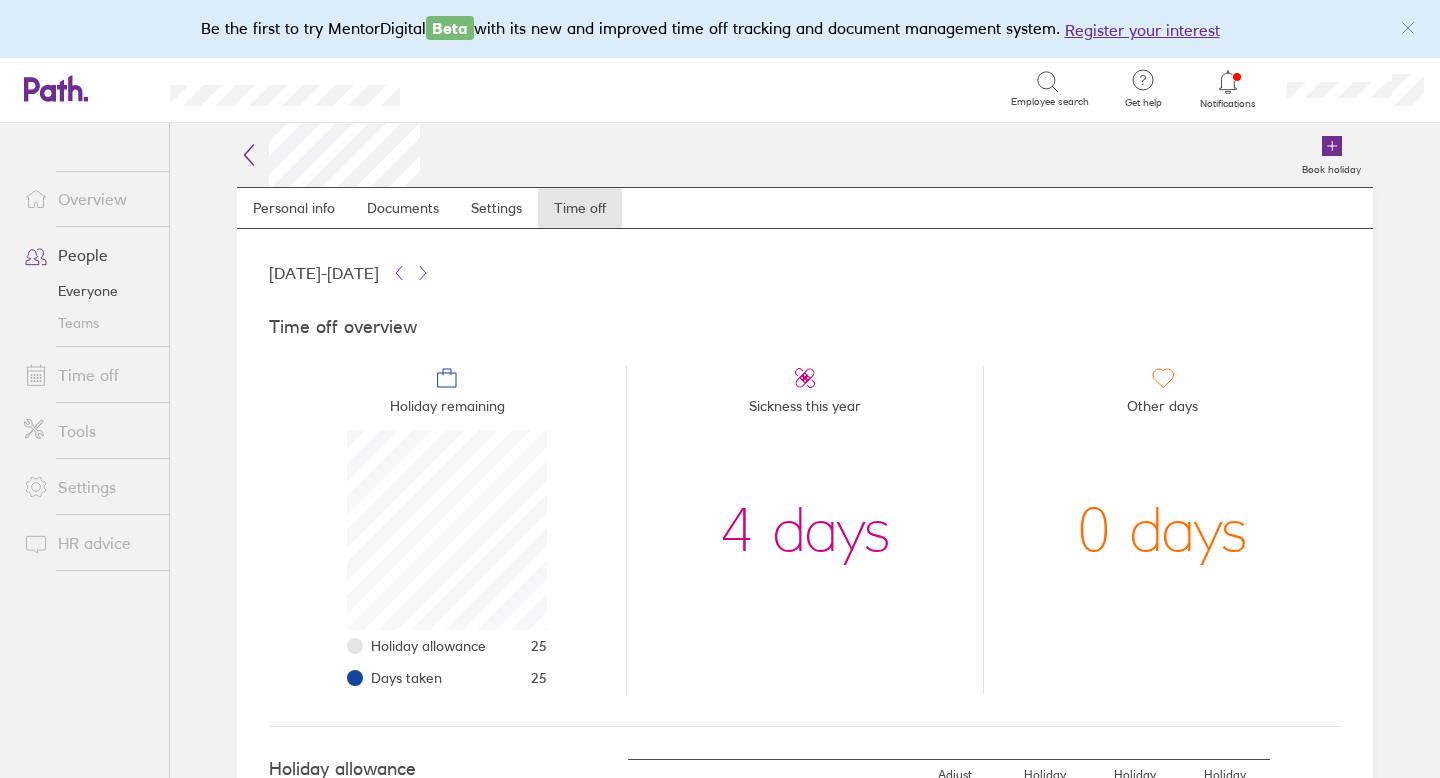 click 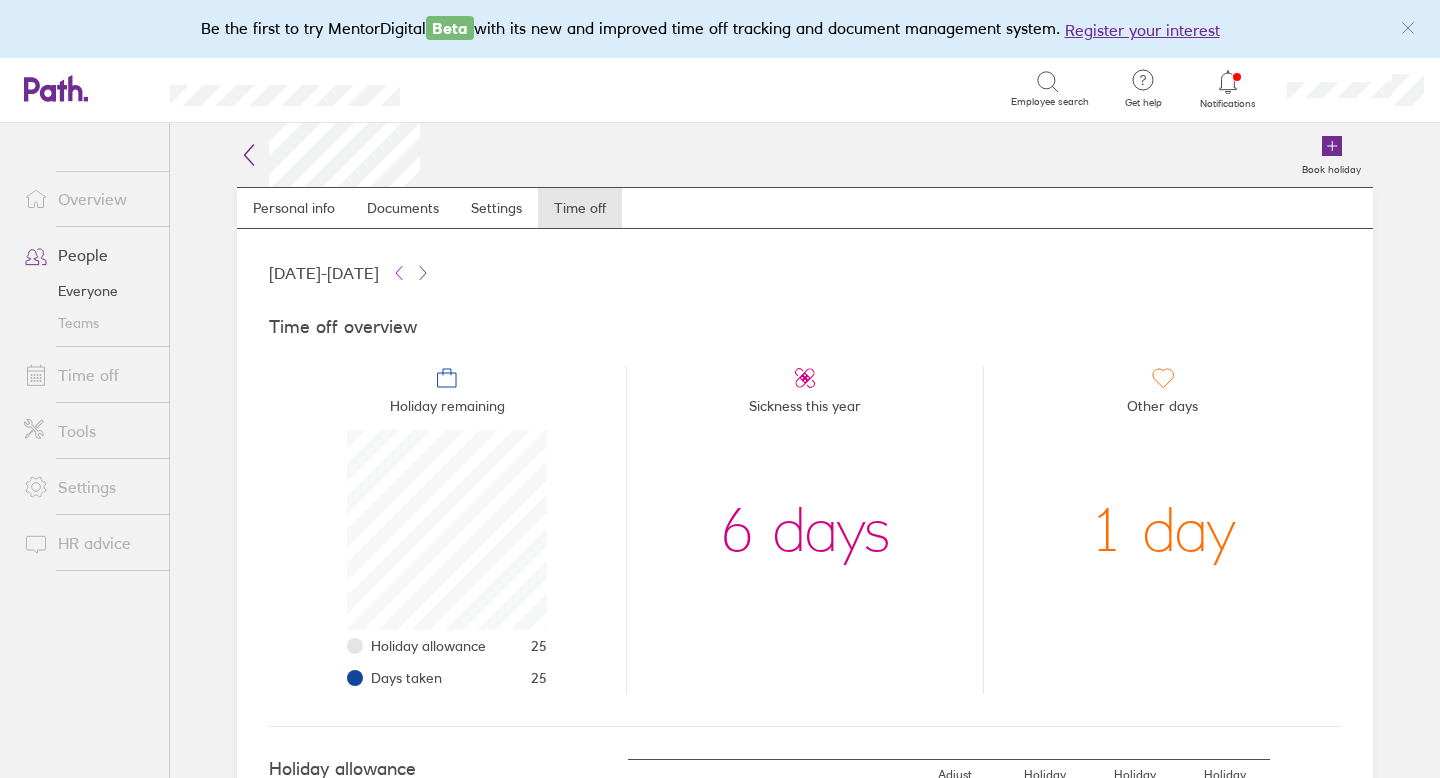 click 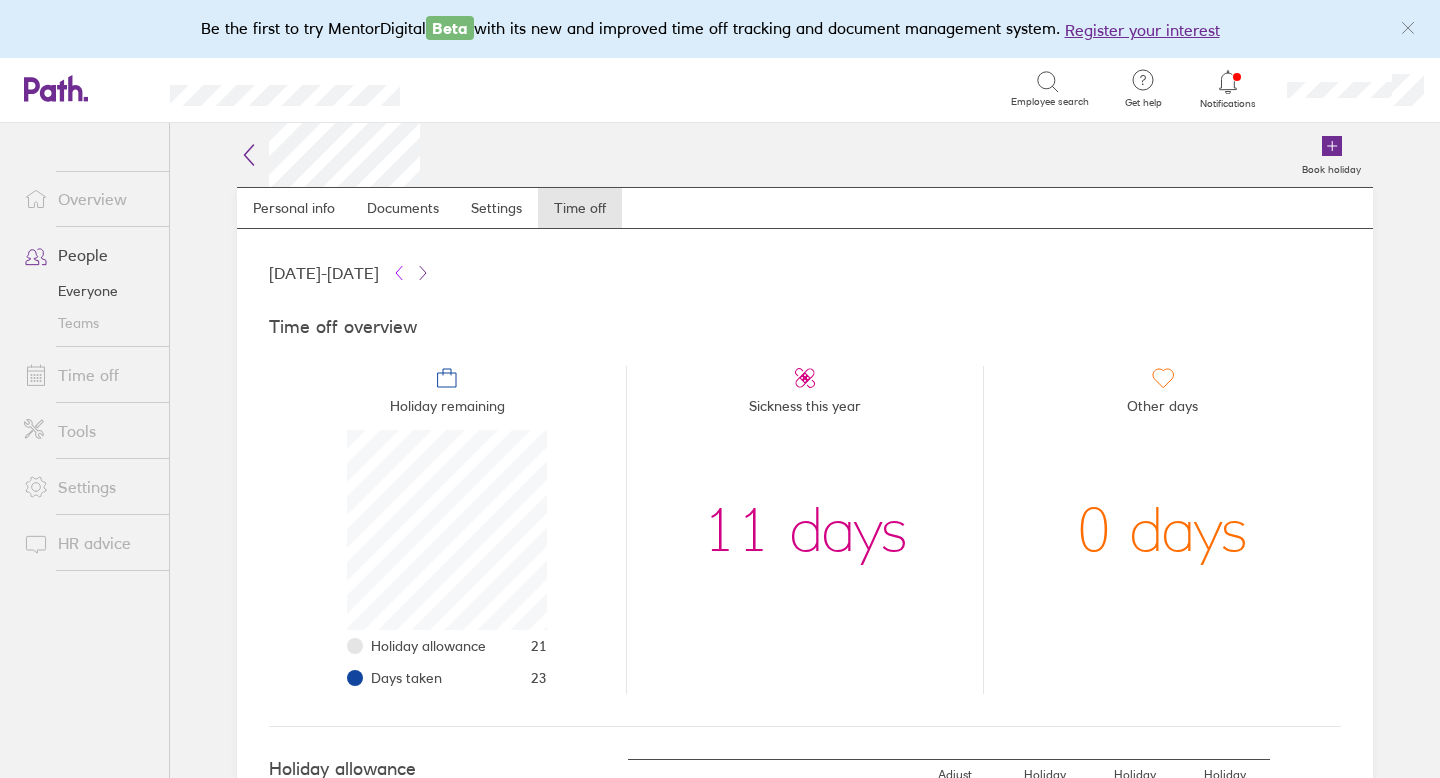 click 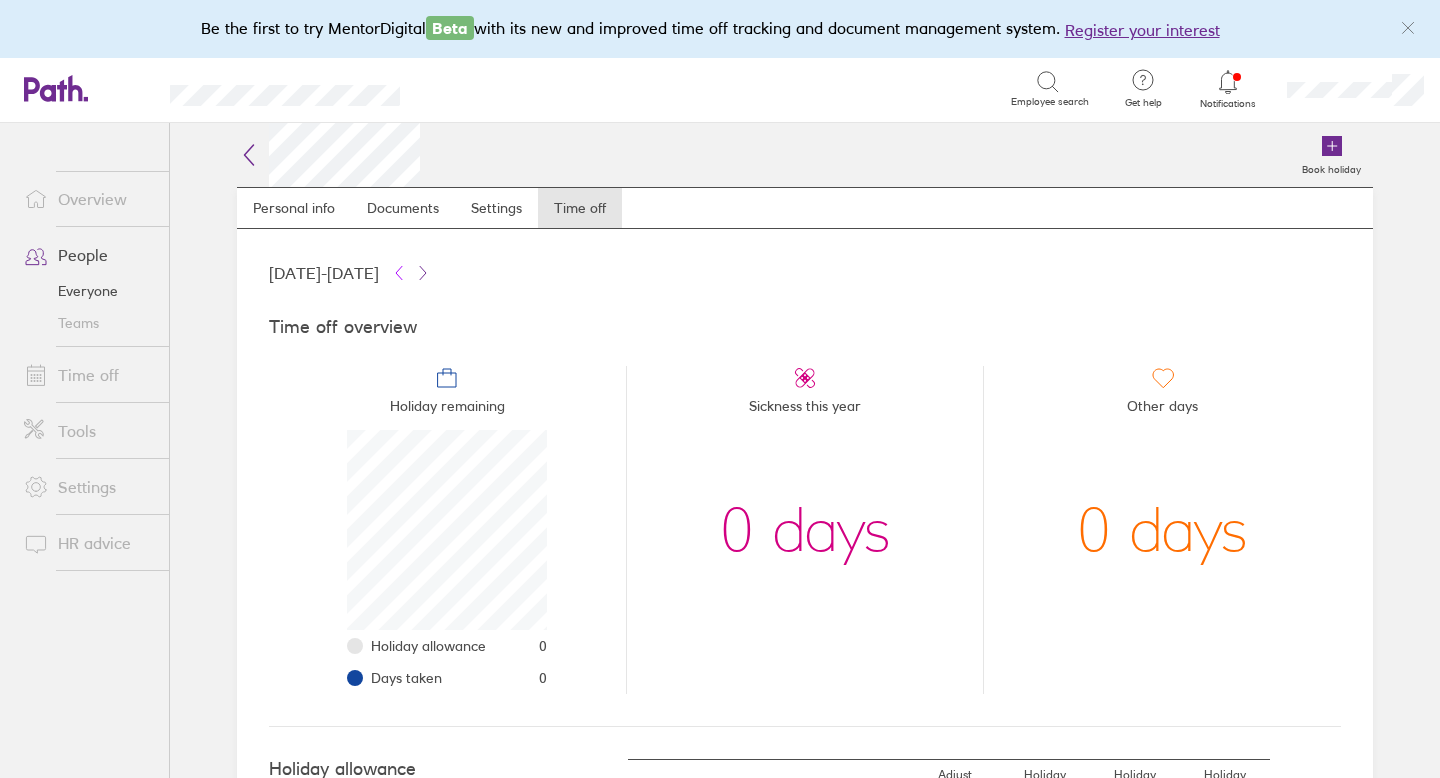 click 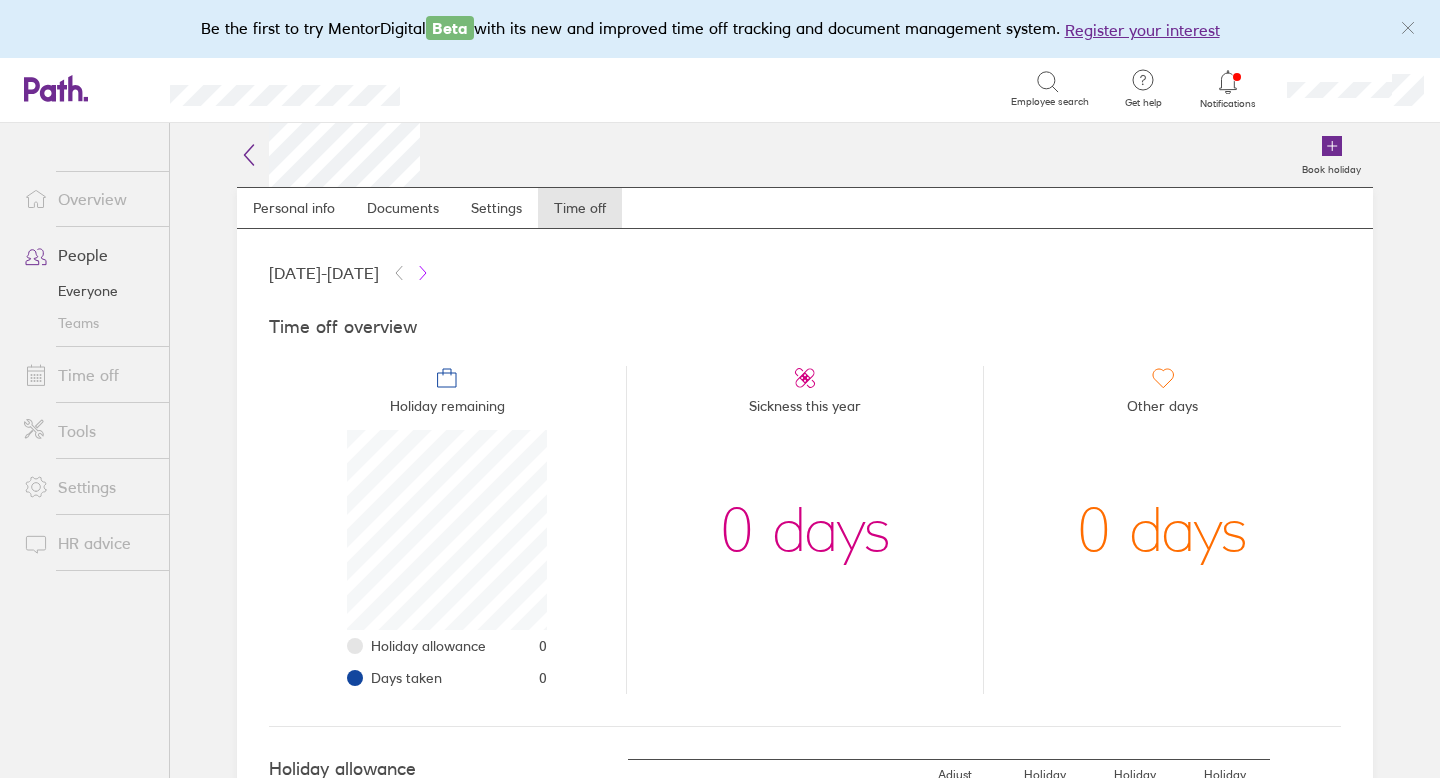 click 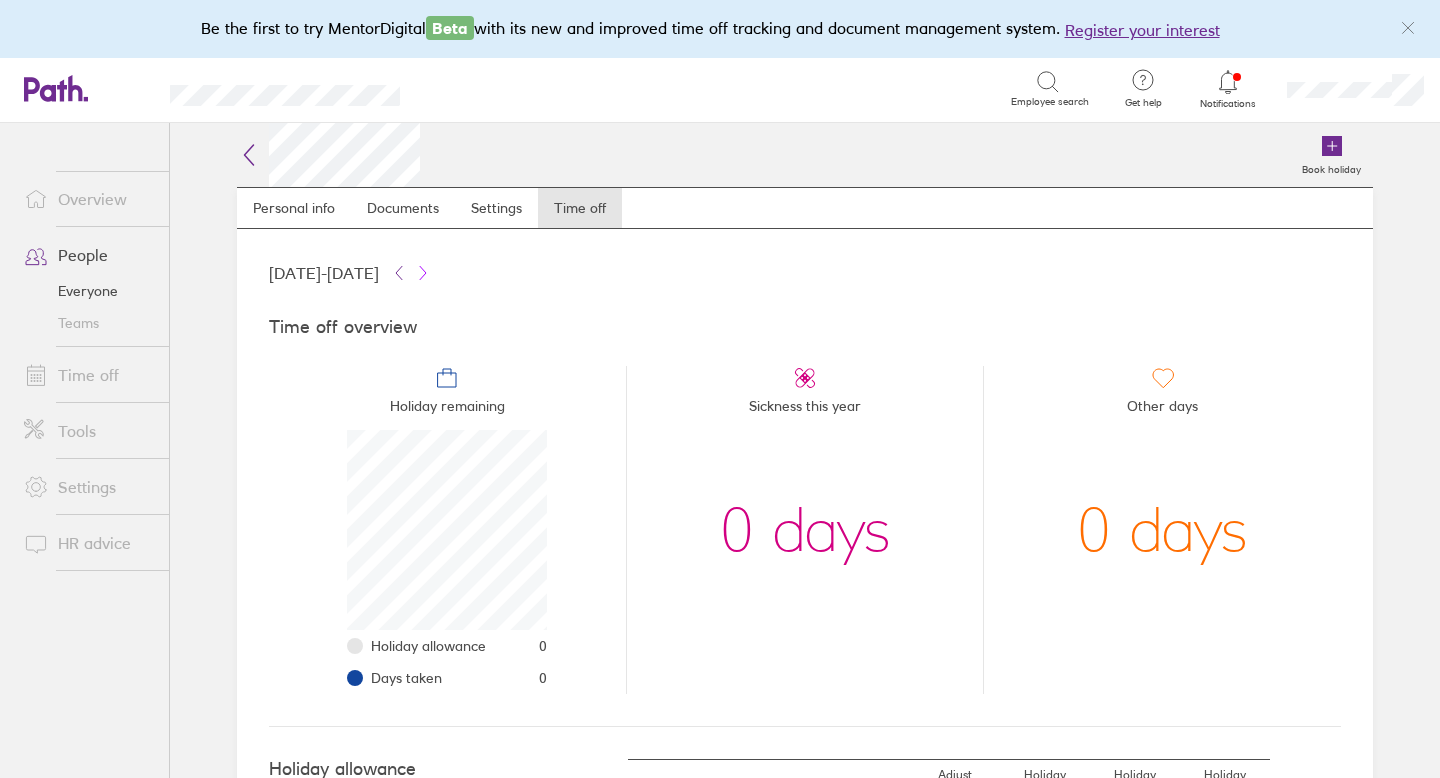 click 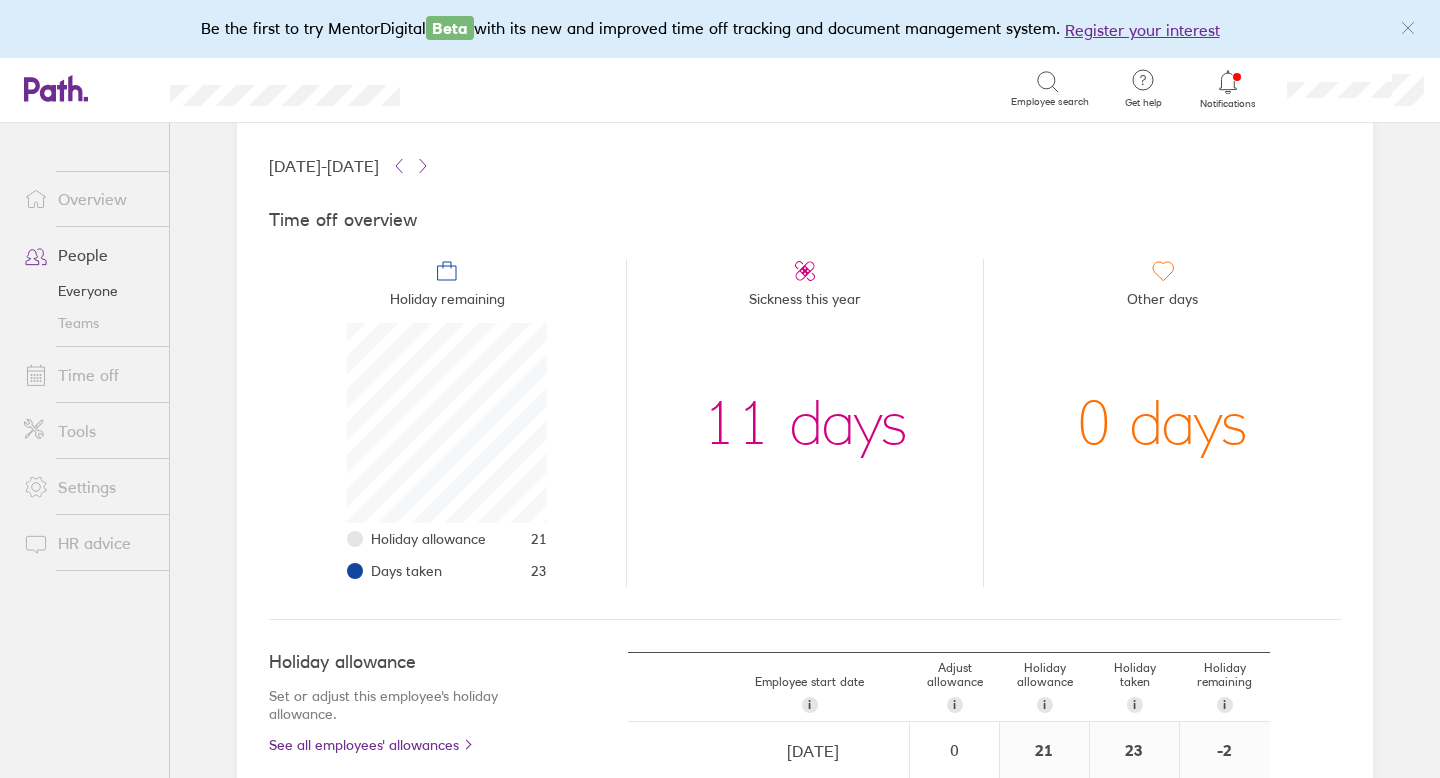 scroll, scrollTop: 0, scrollLeft: 0, axis: both 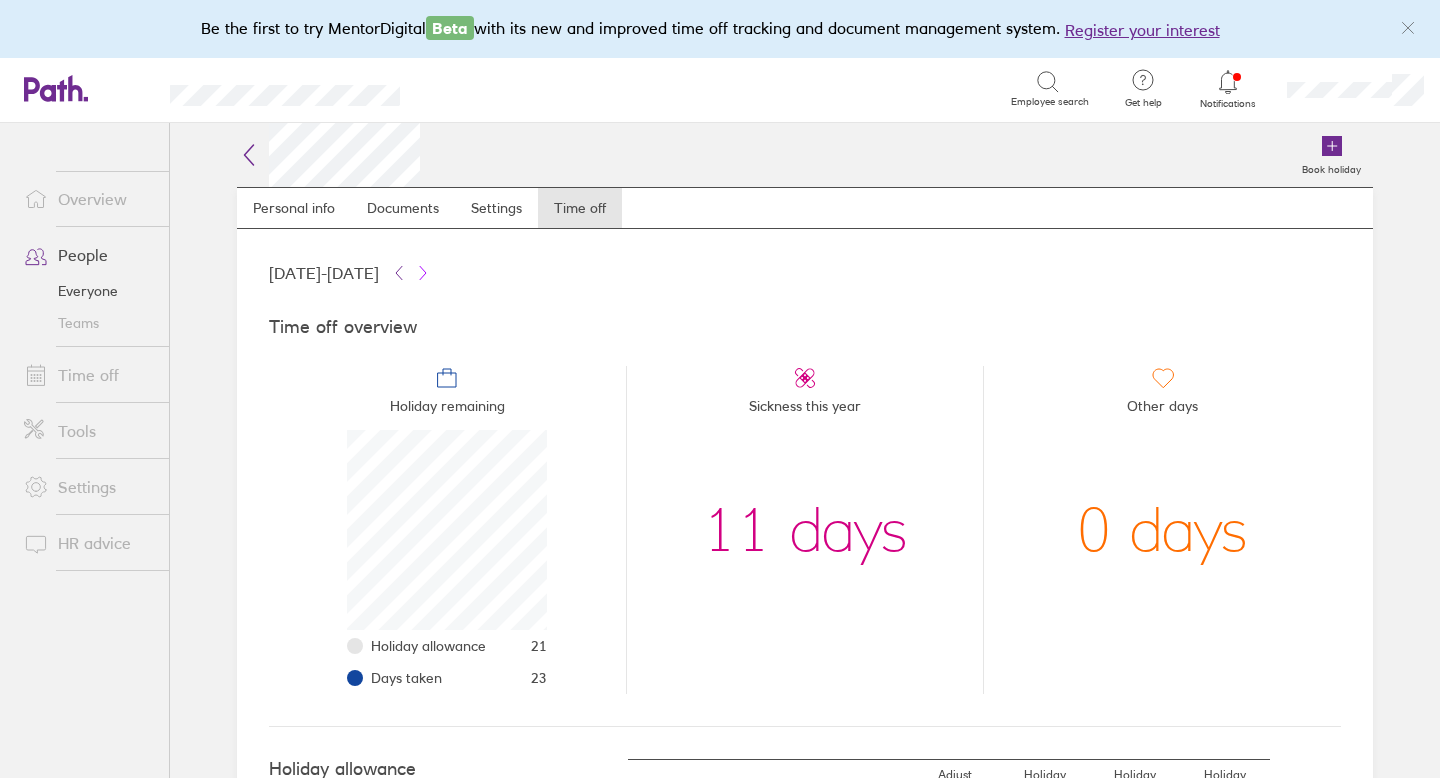 click 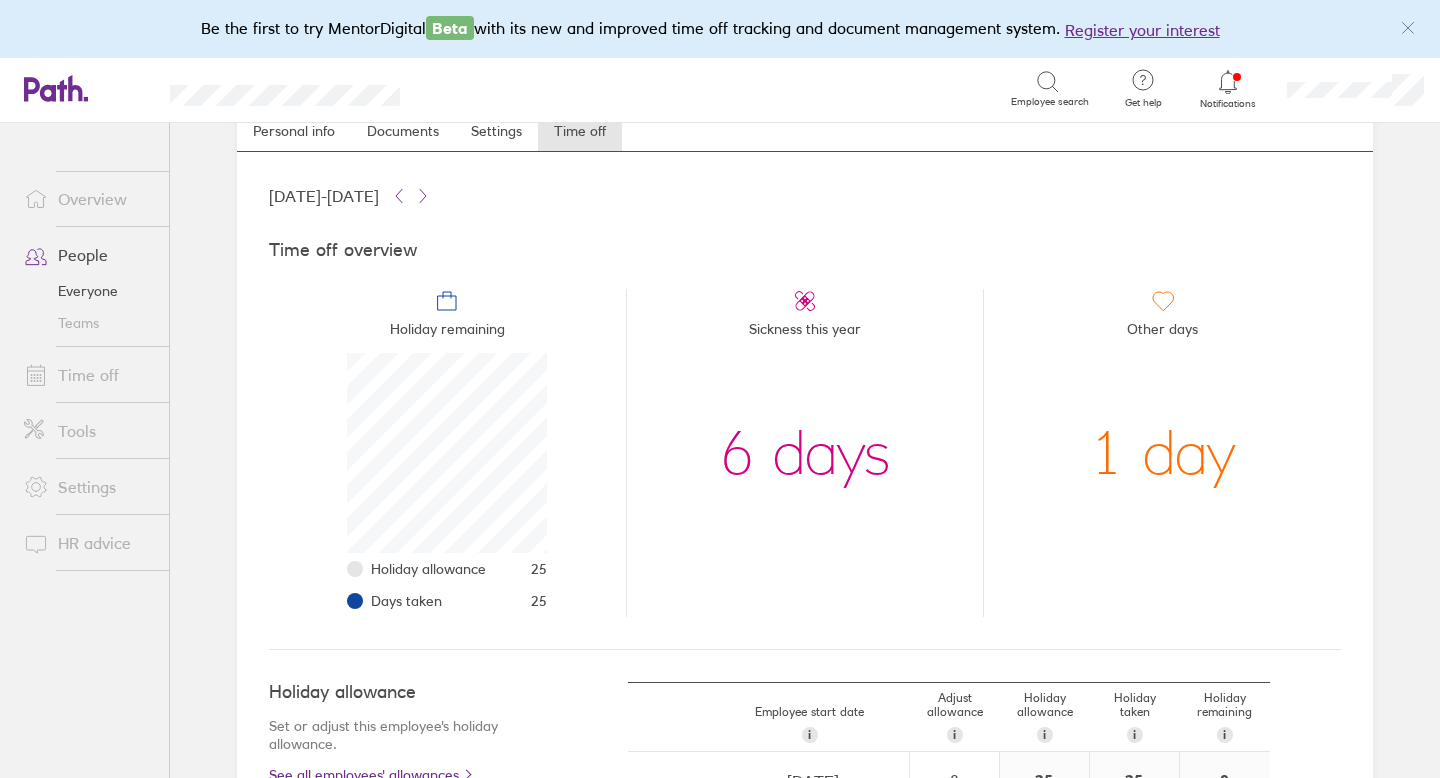 scroll, scrollTop: 0, scrollLeft: 0, axis: both 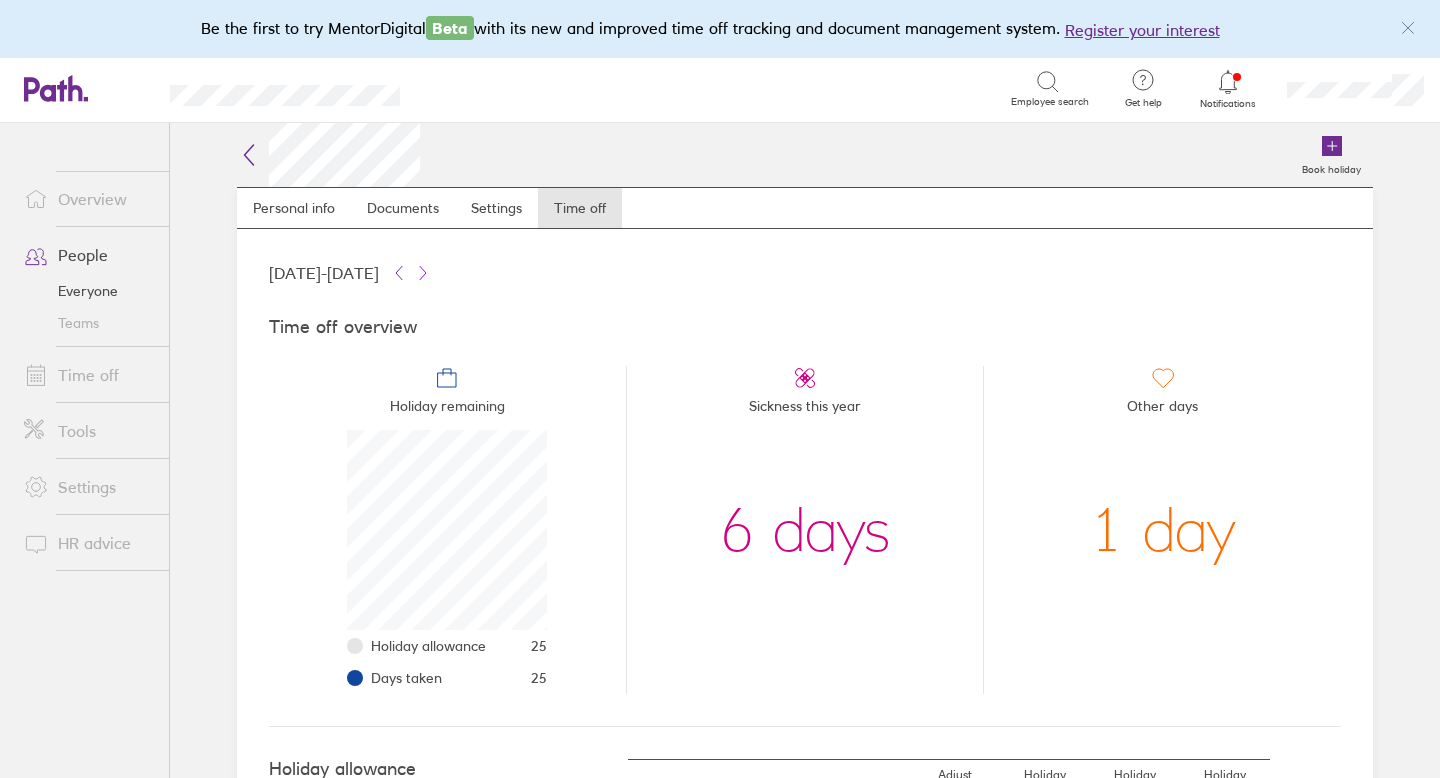 click 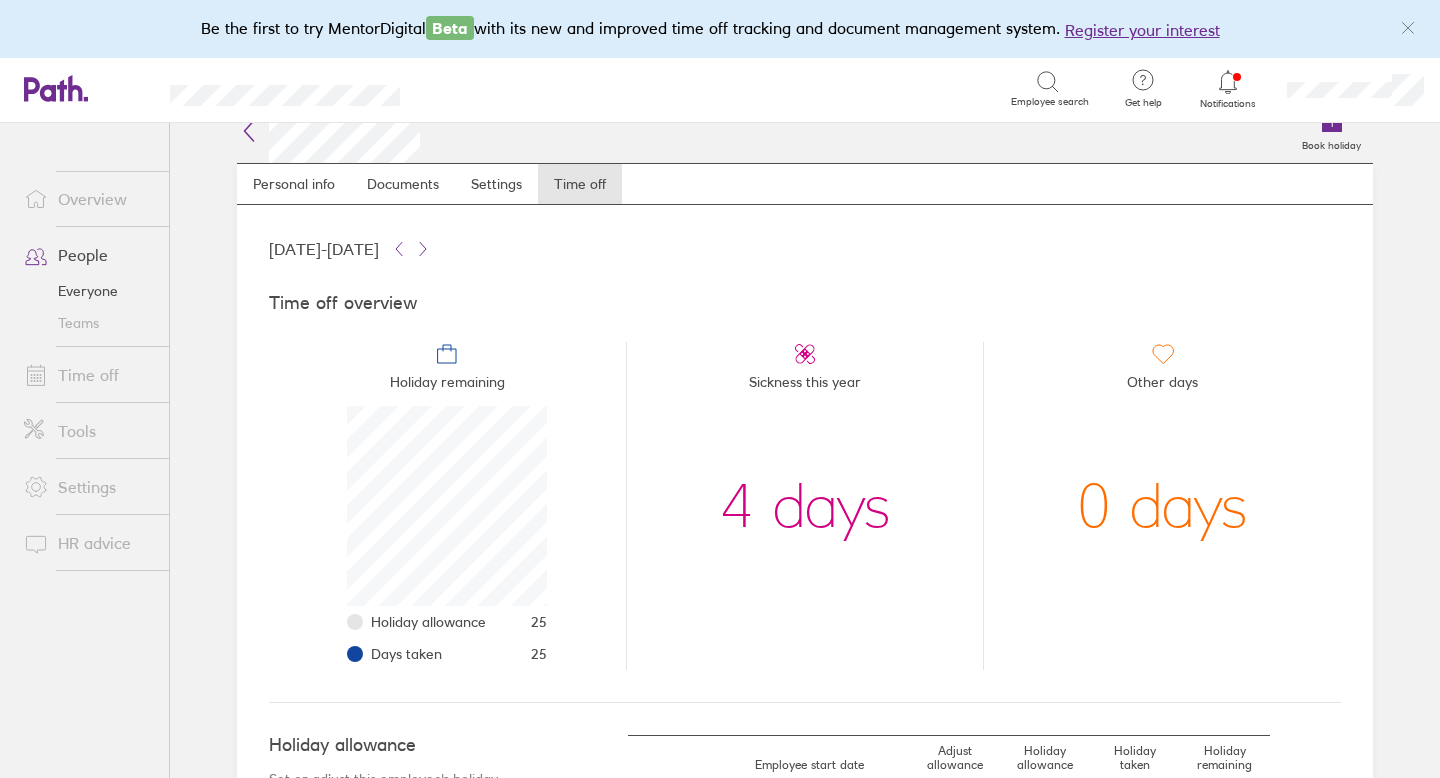 scroll, scrollTop: 38, scrollLeft: 0, axis: vertical 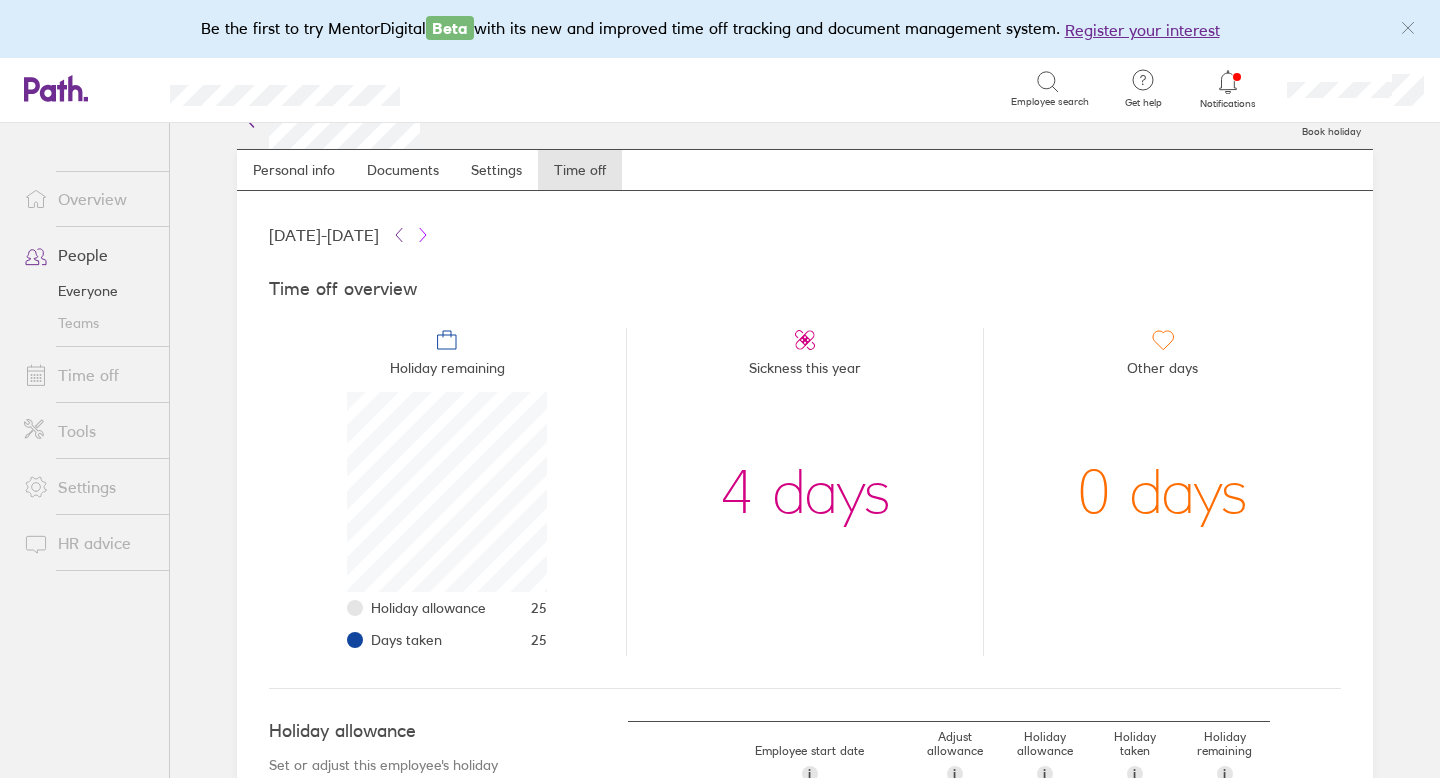 click 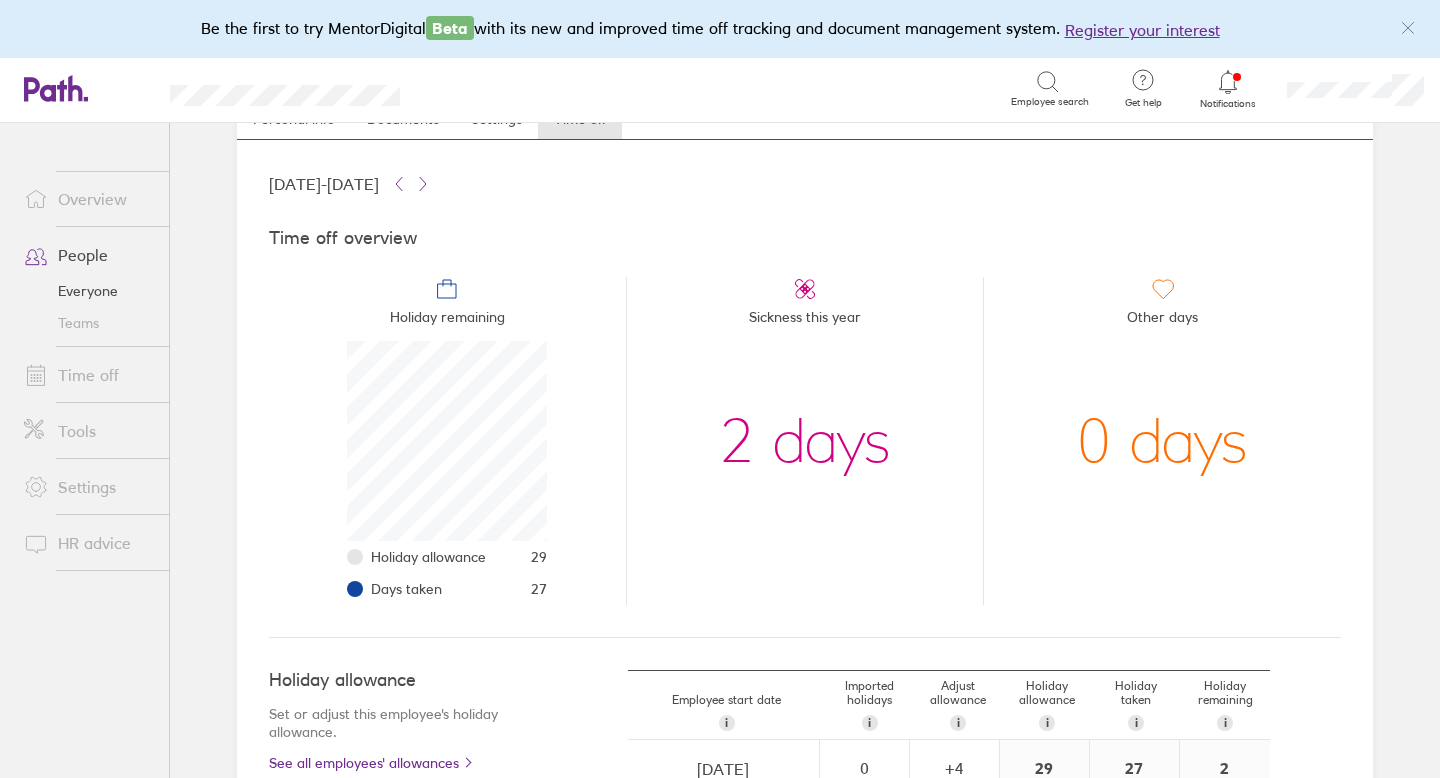 scroll, scrollTop: 0, scrollLeft: 0, axis: both 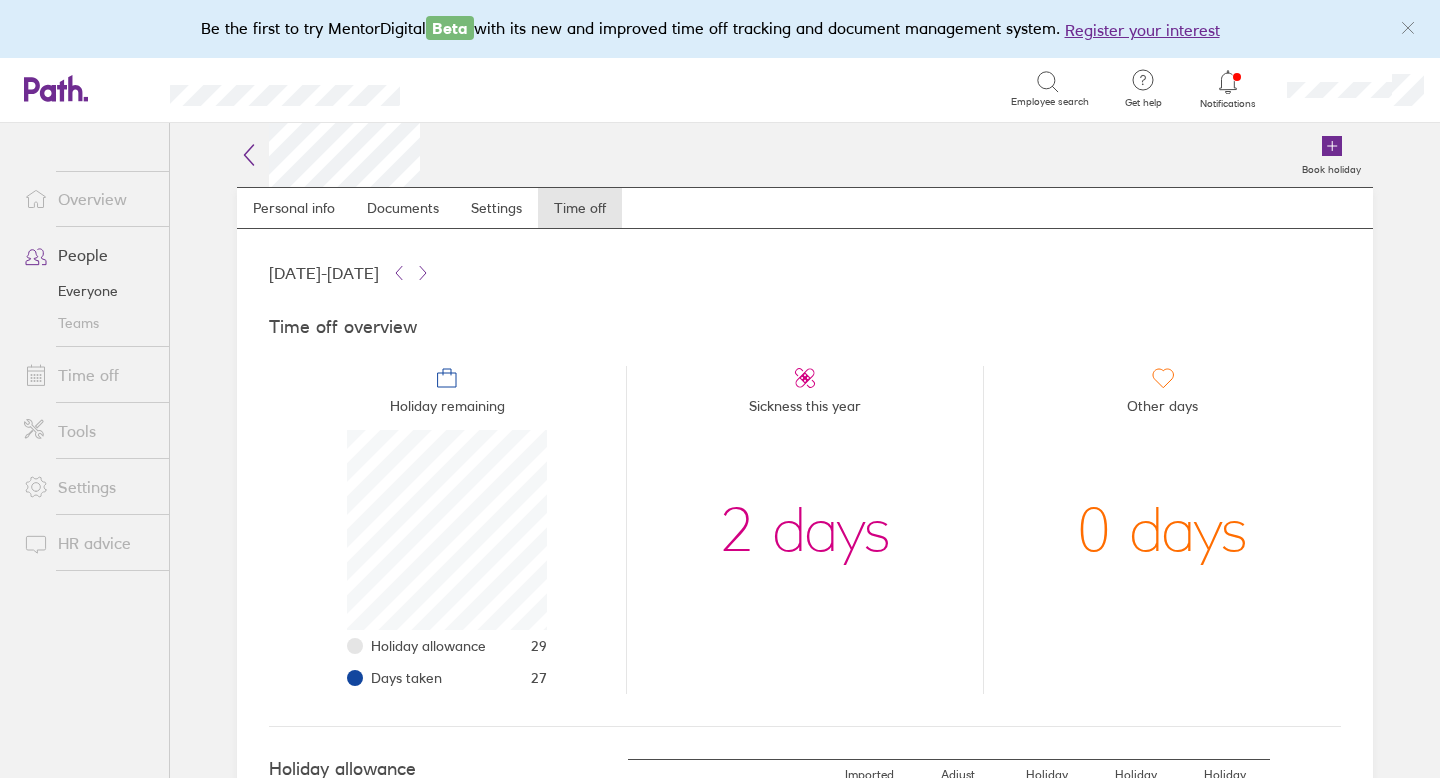 click on "Time off" at bounding box center [88, 375] 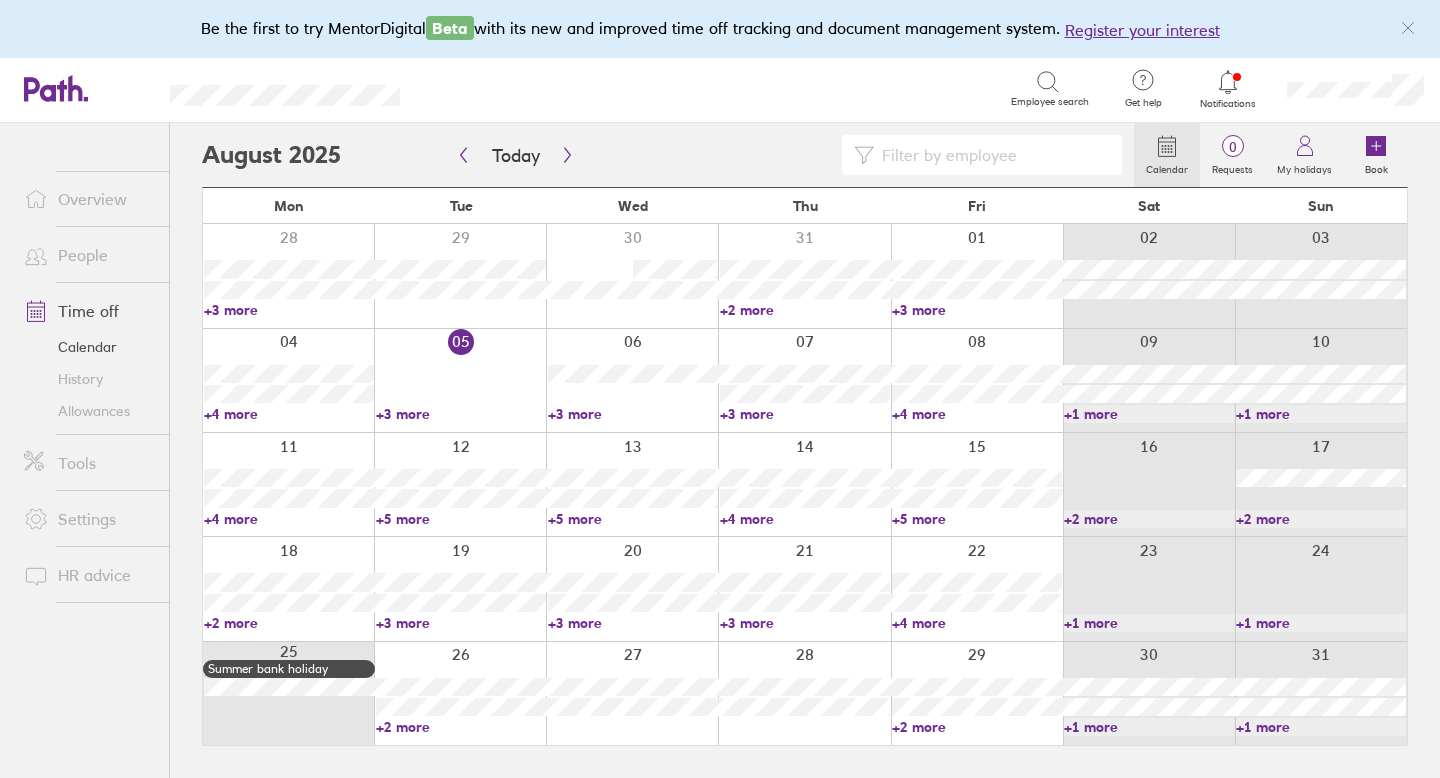 click on "Allowances" at bounding box center [88, 411] 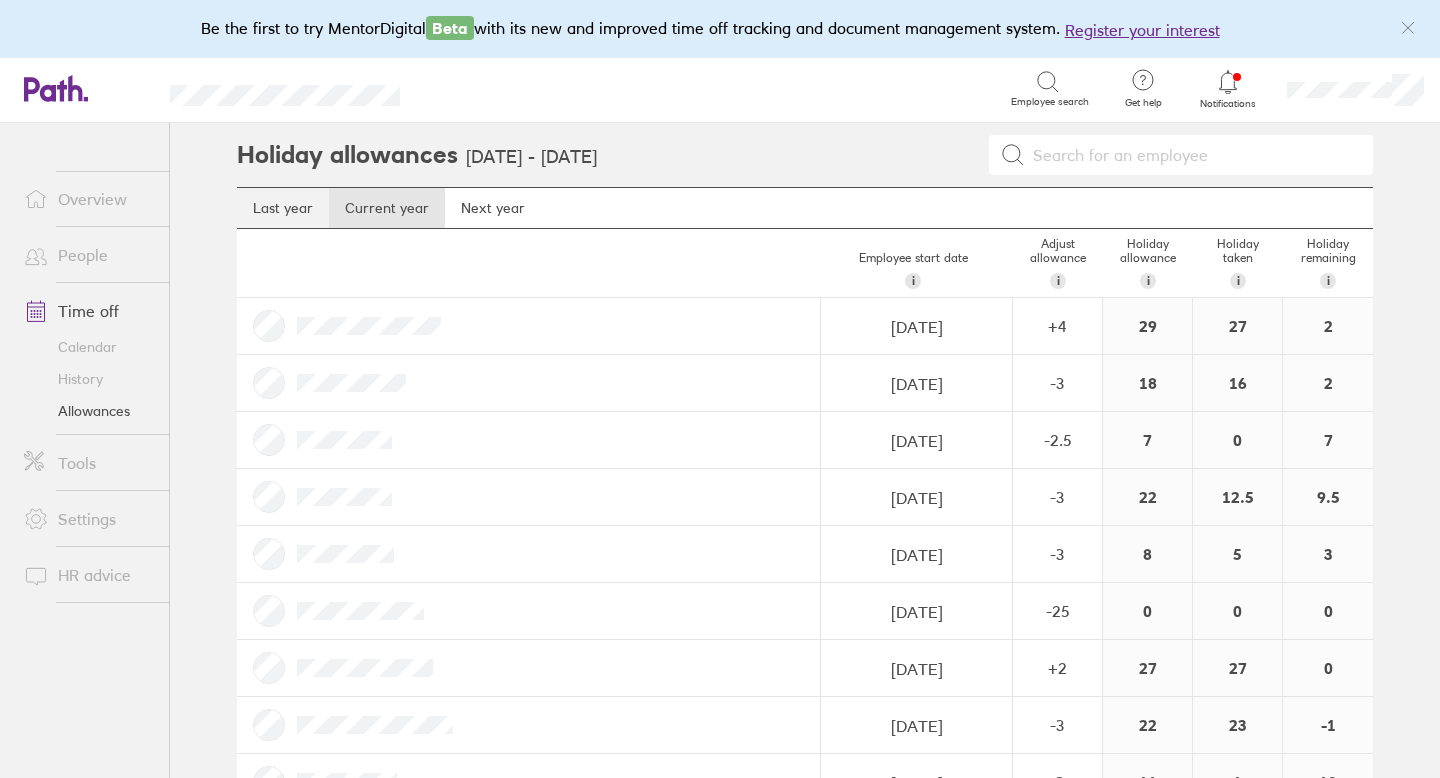 click on "Last year" at bounding box center [283, 208] 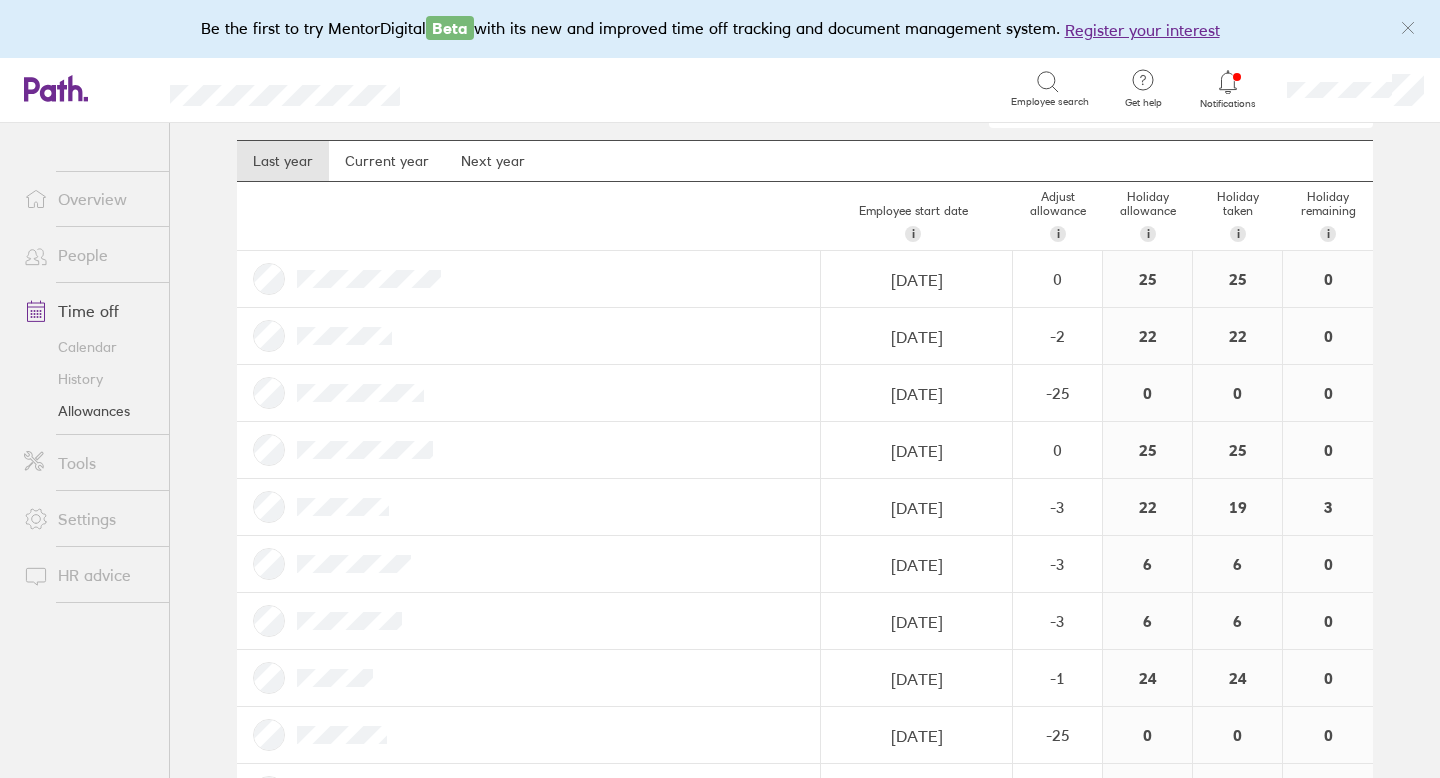 scroll, scrollTop: 0, scrollLeft: 0, axis: both 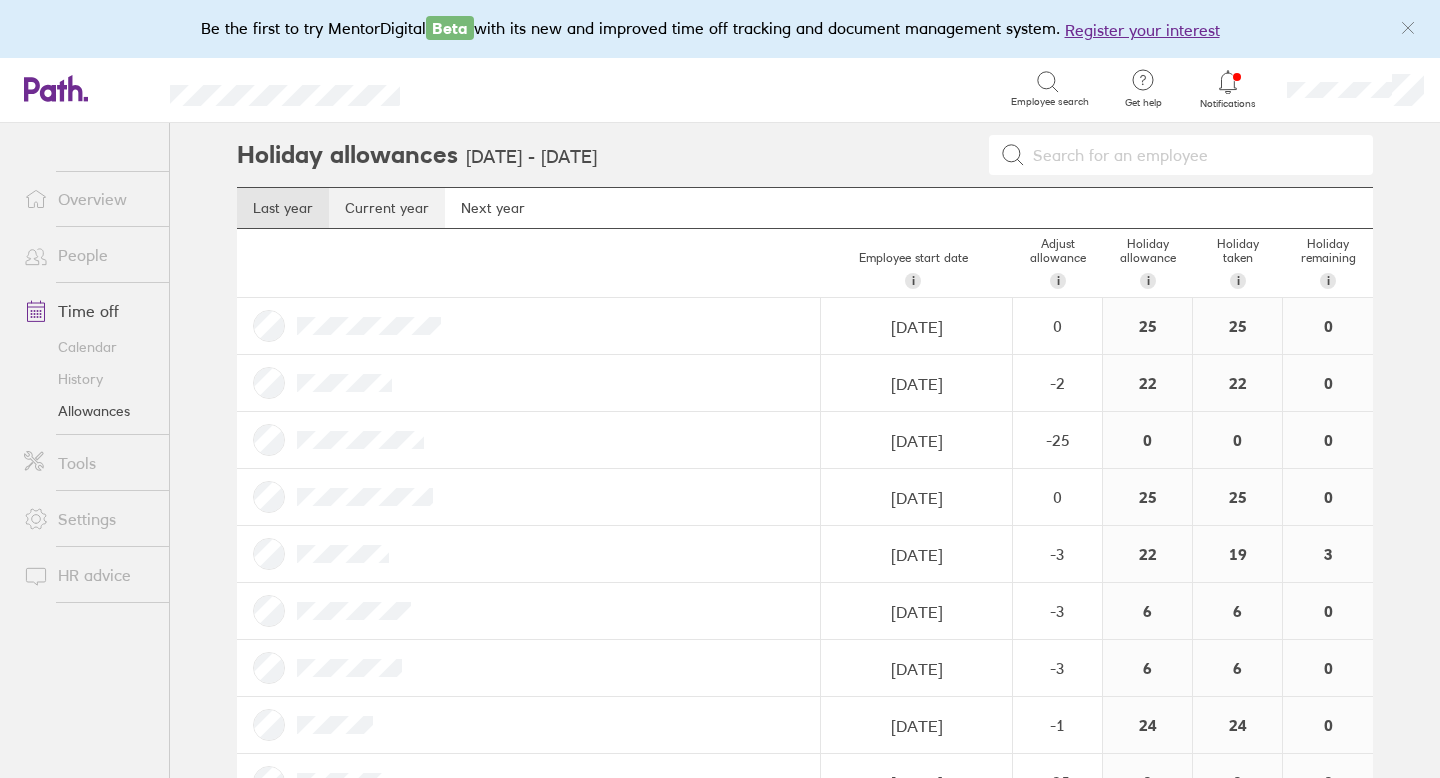 click on "Current year" at bounding box center (387, 208) 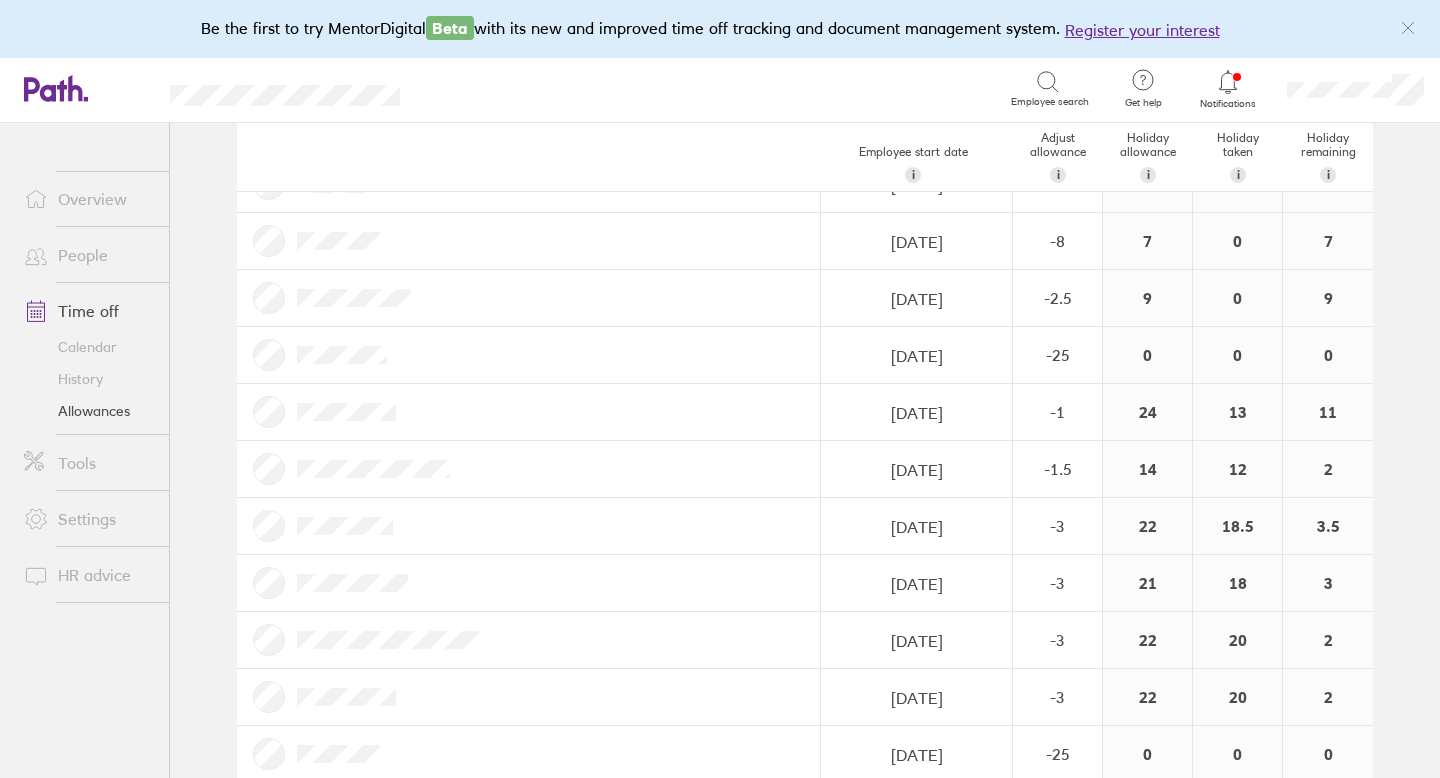 scroll, scrollTop: 1041, scrollLeft: 0, axis: vertical 